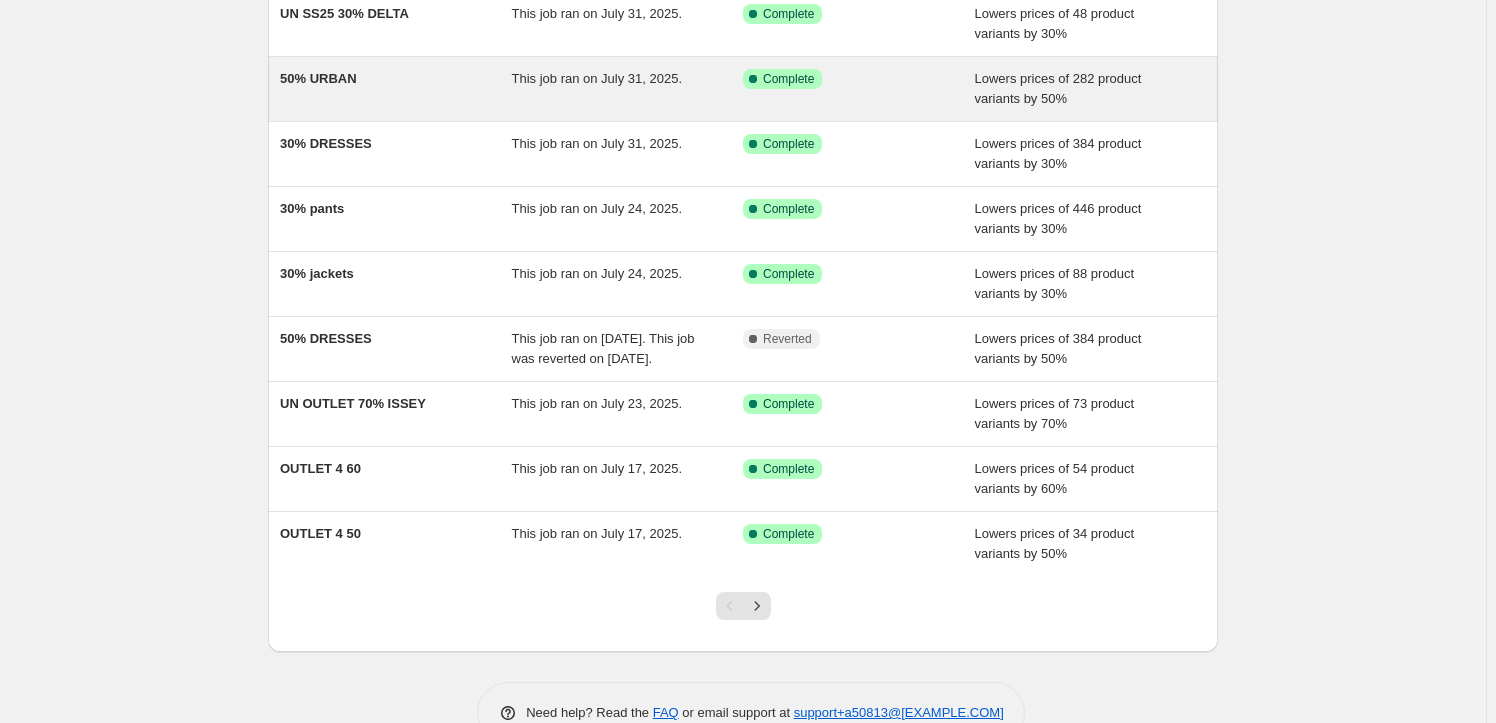 scroll, scrollTop: 272, scrollLeft: 0, axis: vertical 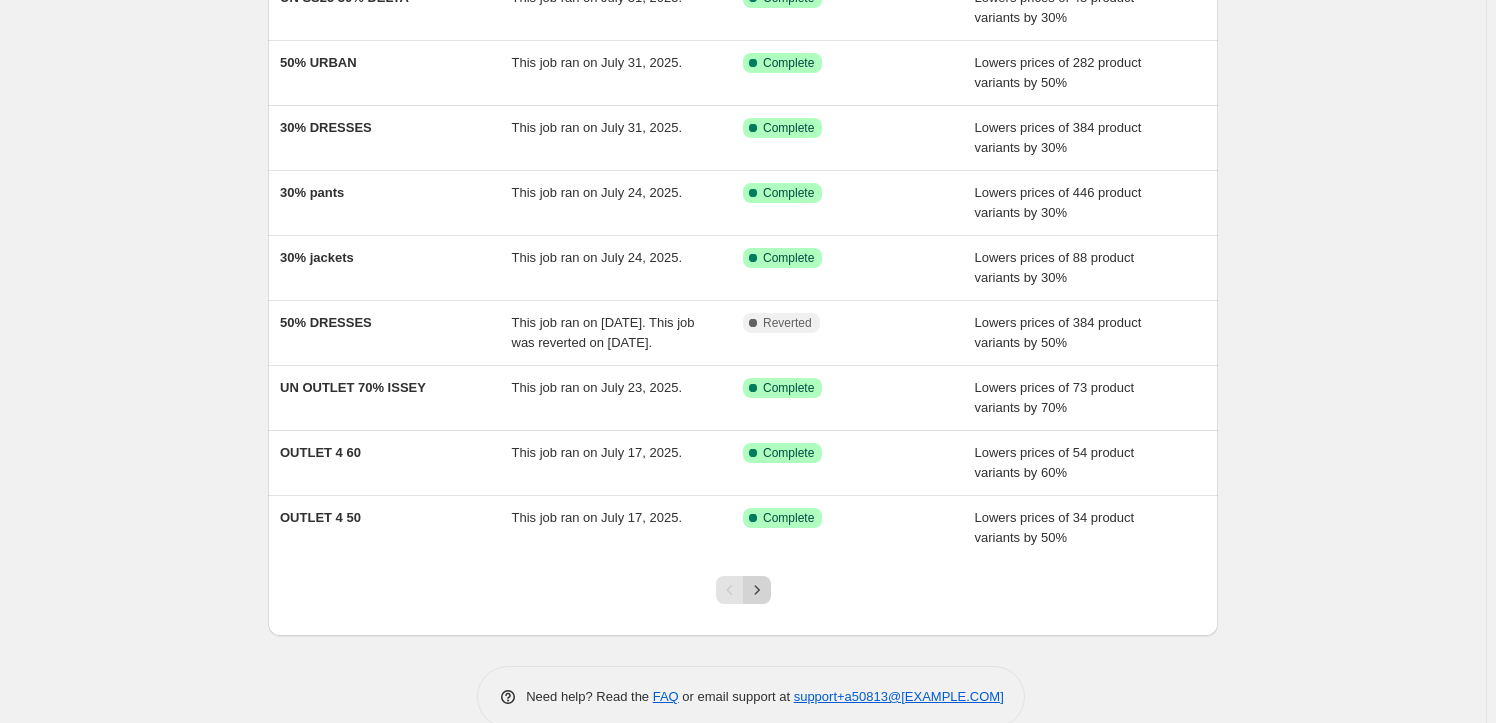 click 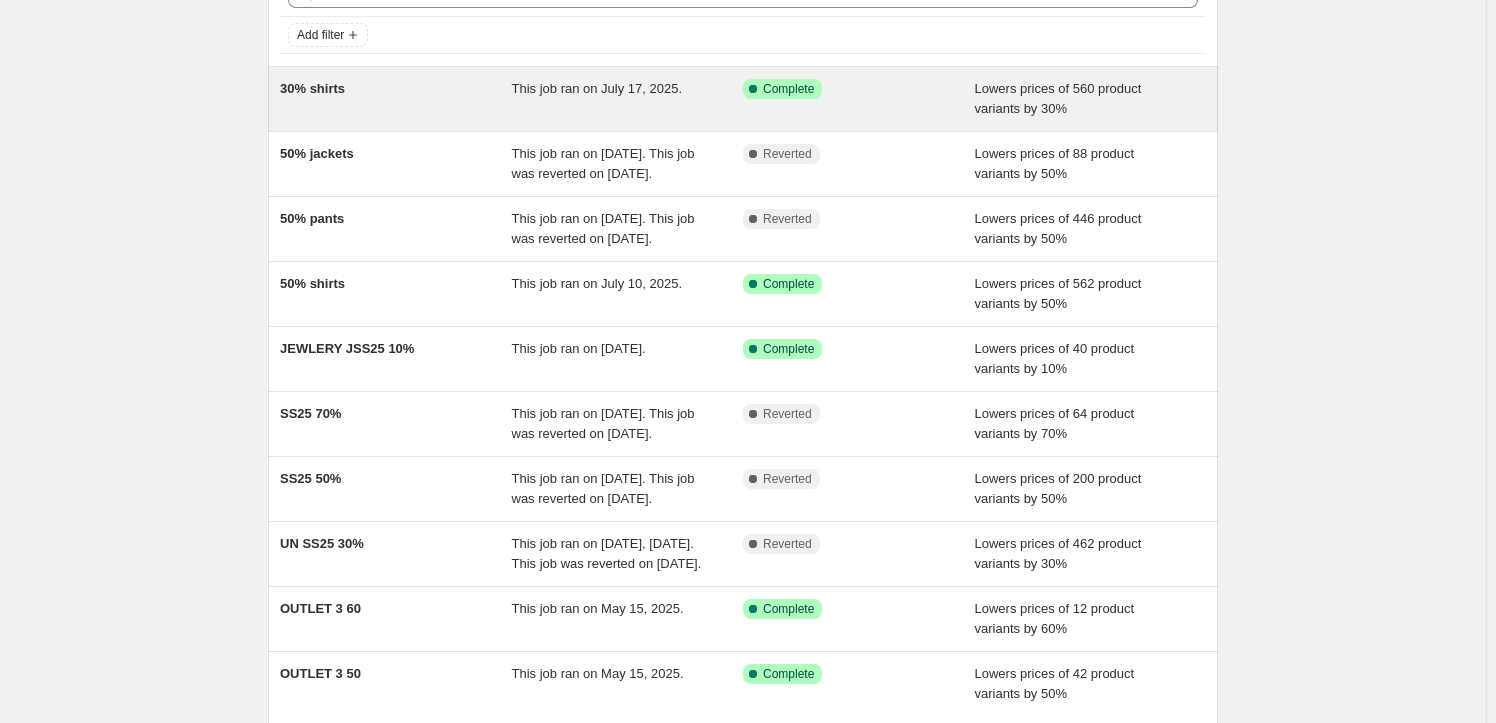 scroll, scrollTop: 0, scrollLeft: 0, axis: both 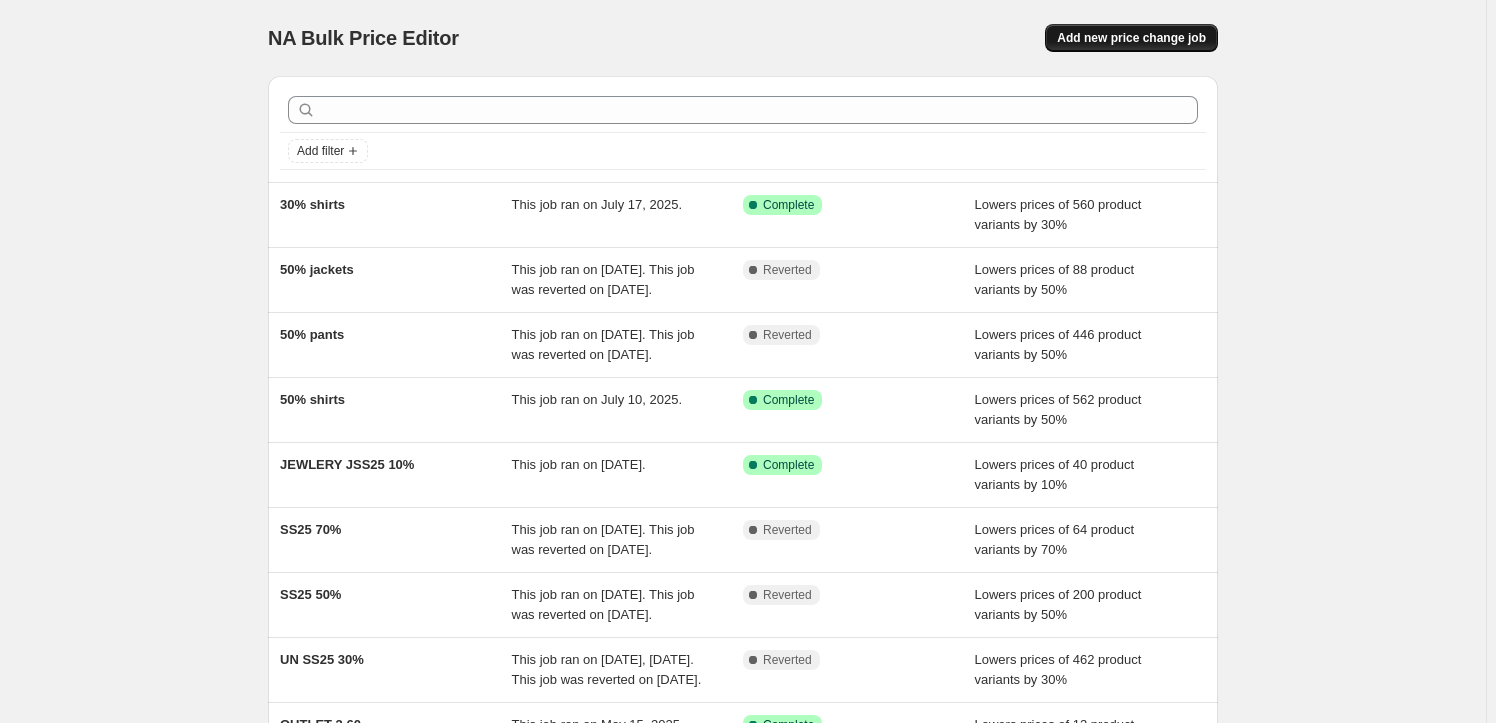 click on "Add new price change job" at bounding box center [1131, 38] 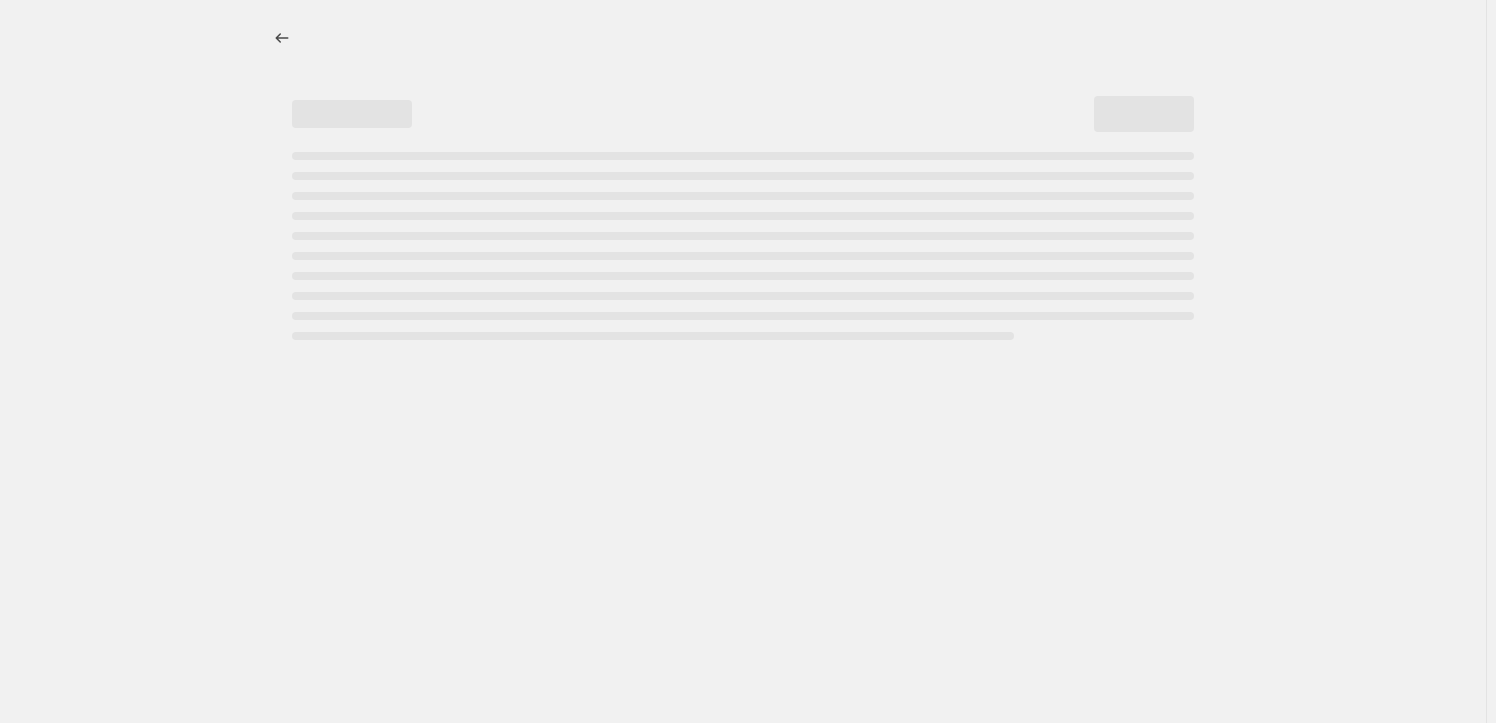 select on "percentage" 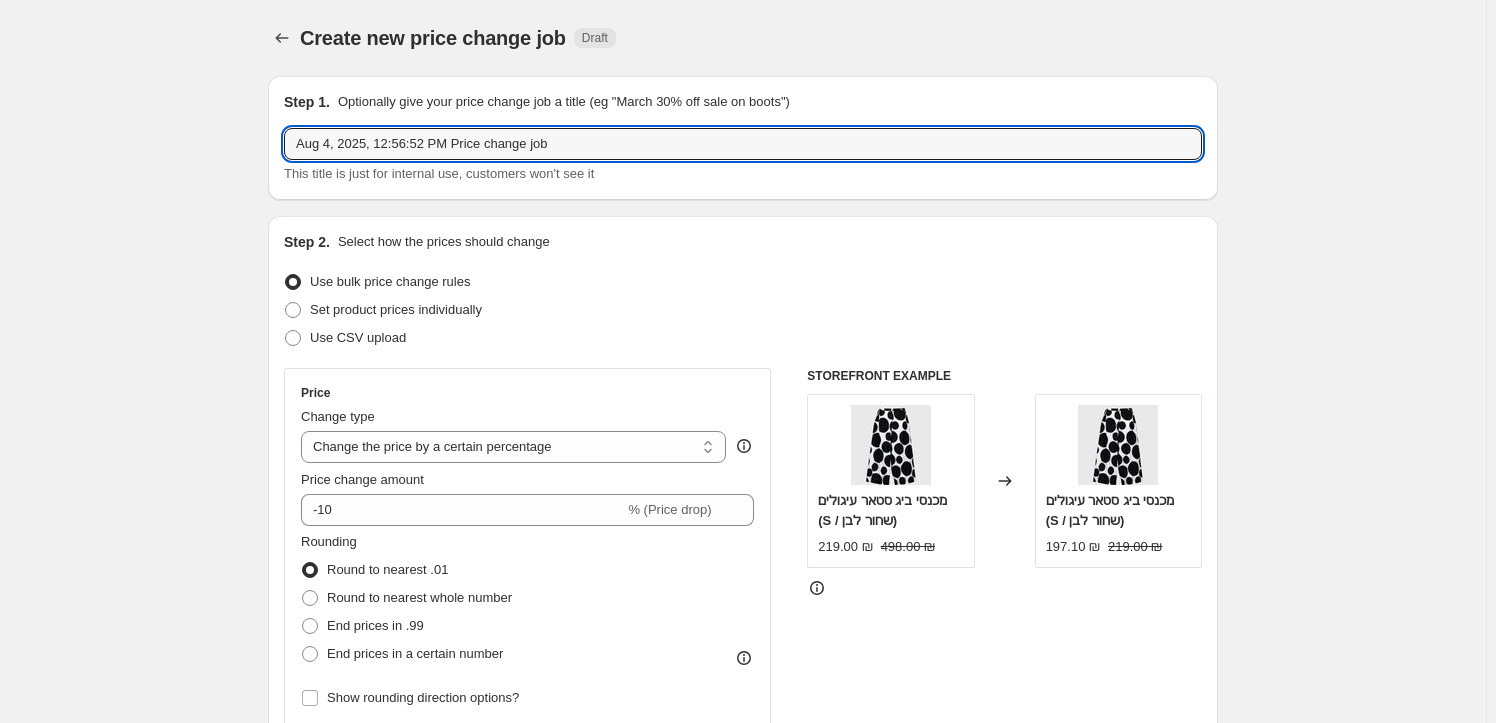drag, startPoint x: 591, startPoint y: 151, endPoint x: 265, endPoint y: 144, distance: 326.07513 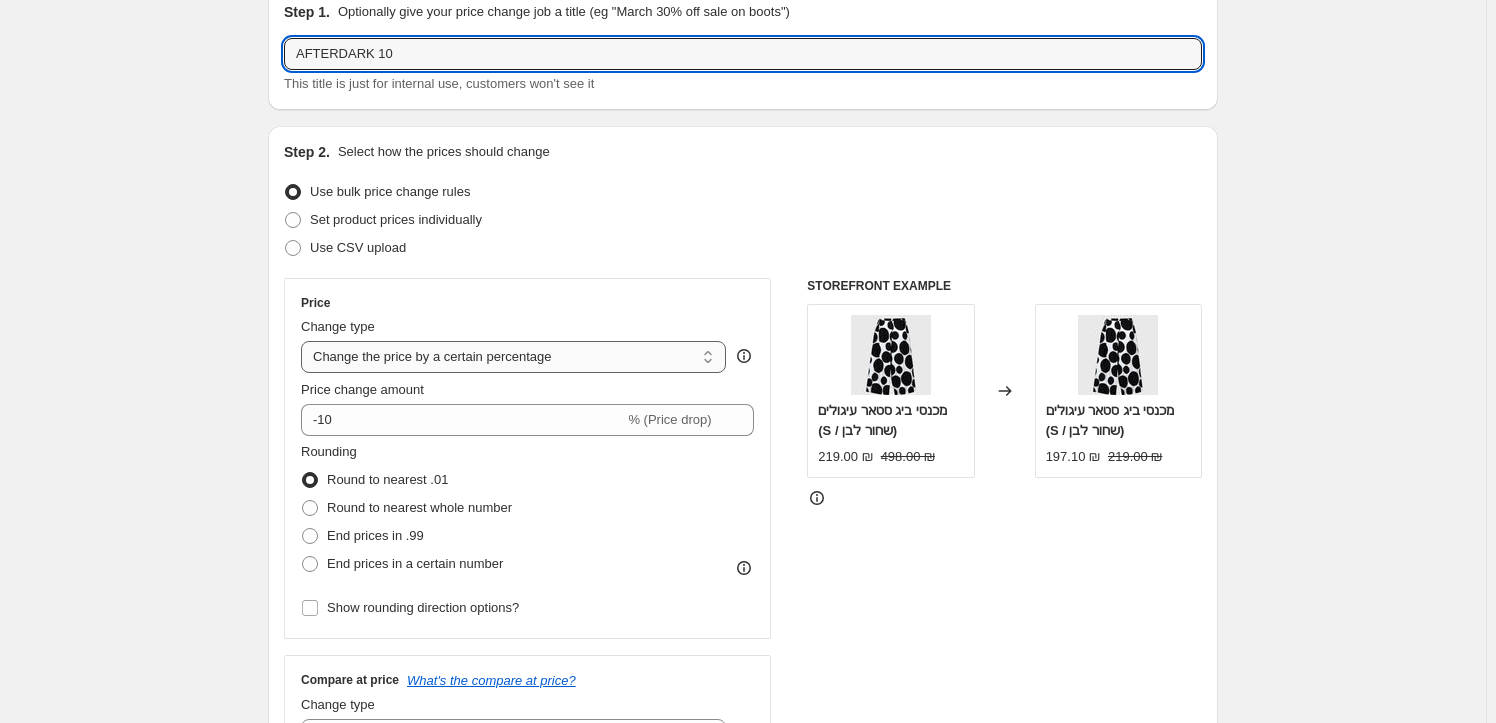 scroll, scrollTop: 181, scrollLeft: 0, axis: vertical 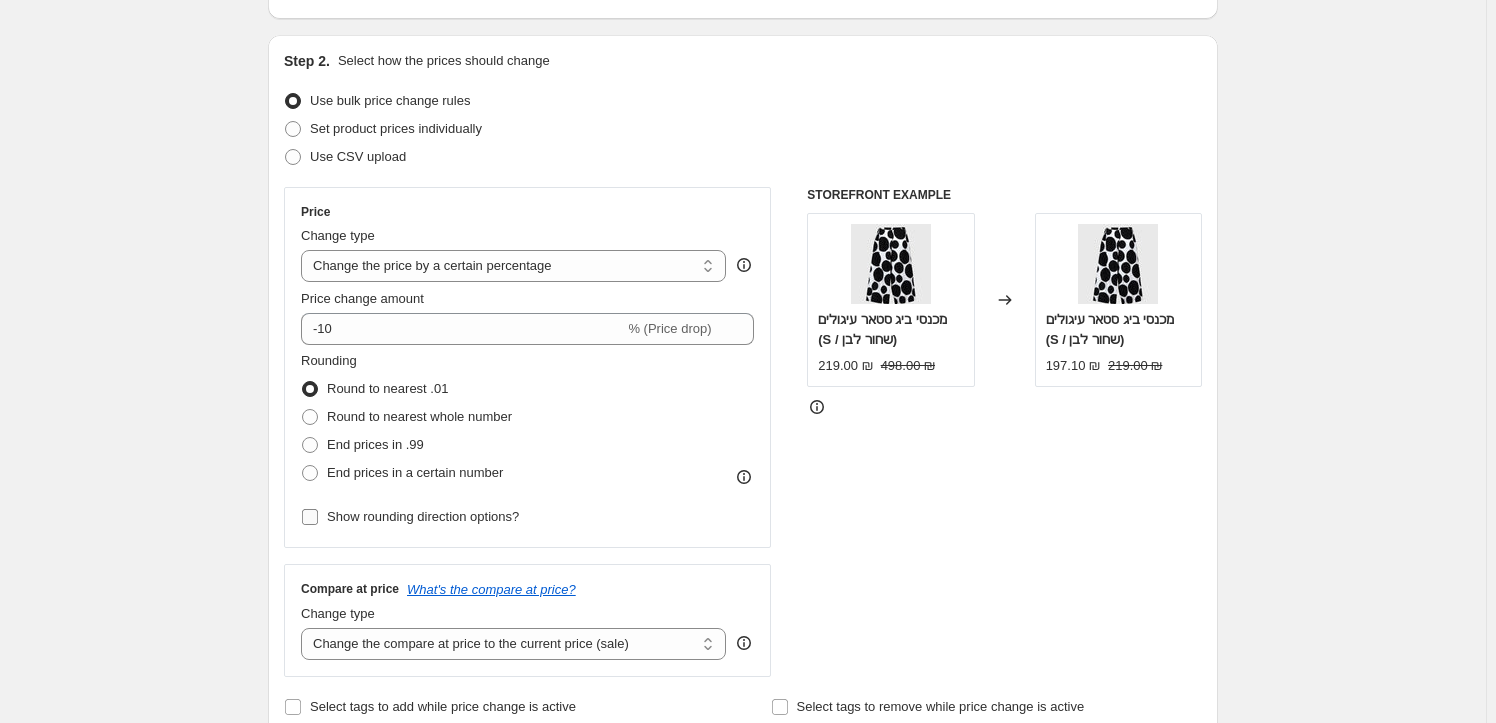 type on "AFTERDARK 10" 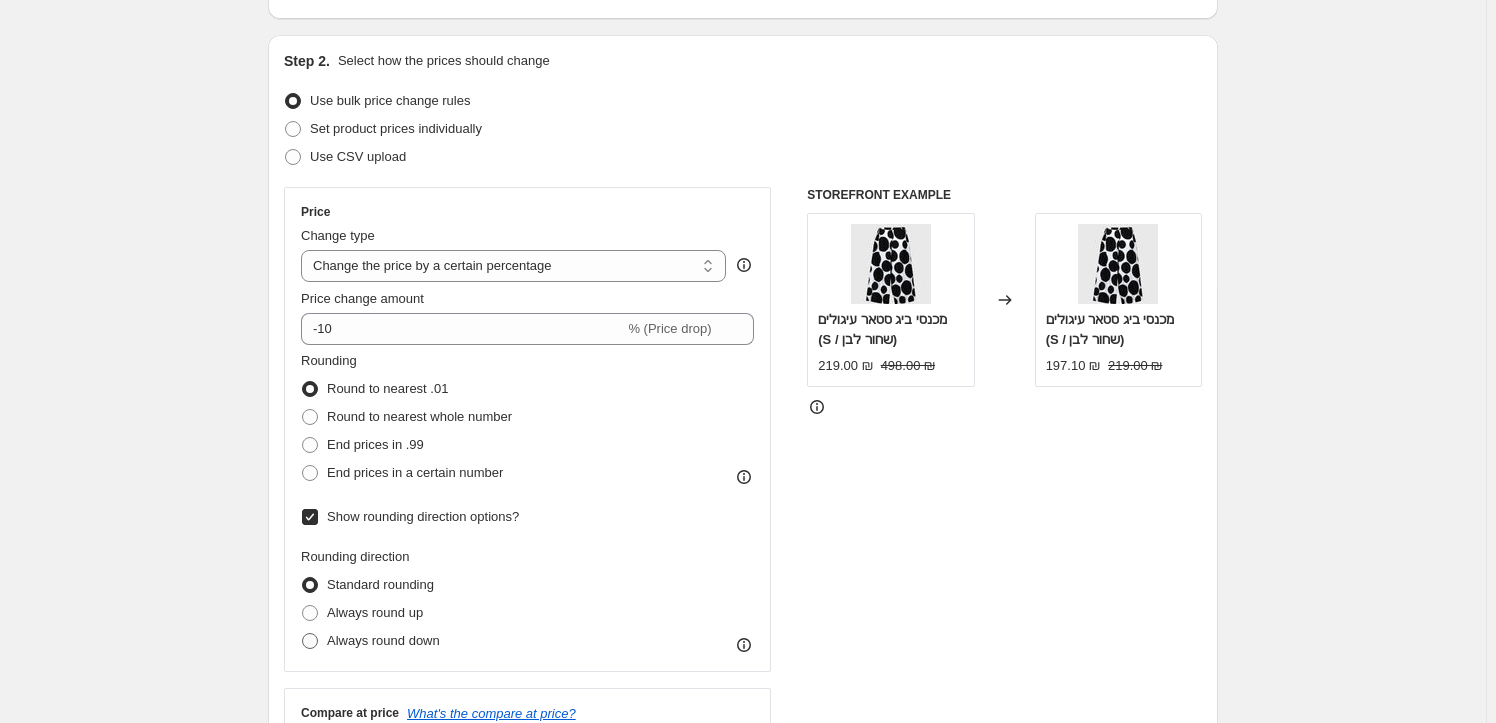 click on "Always round down" at bounding box center [383, 640] 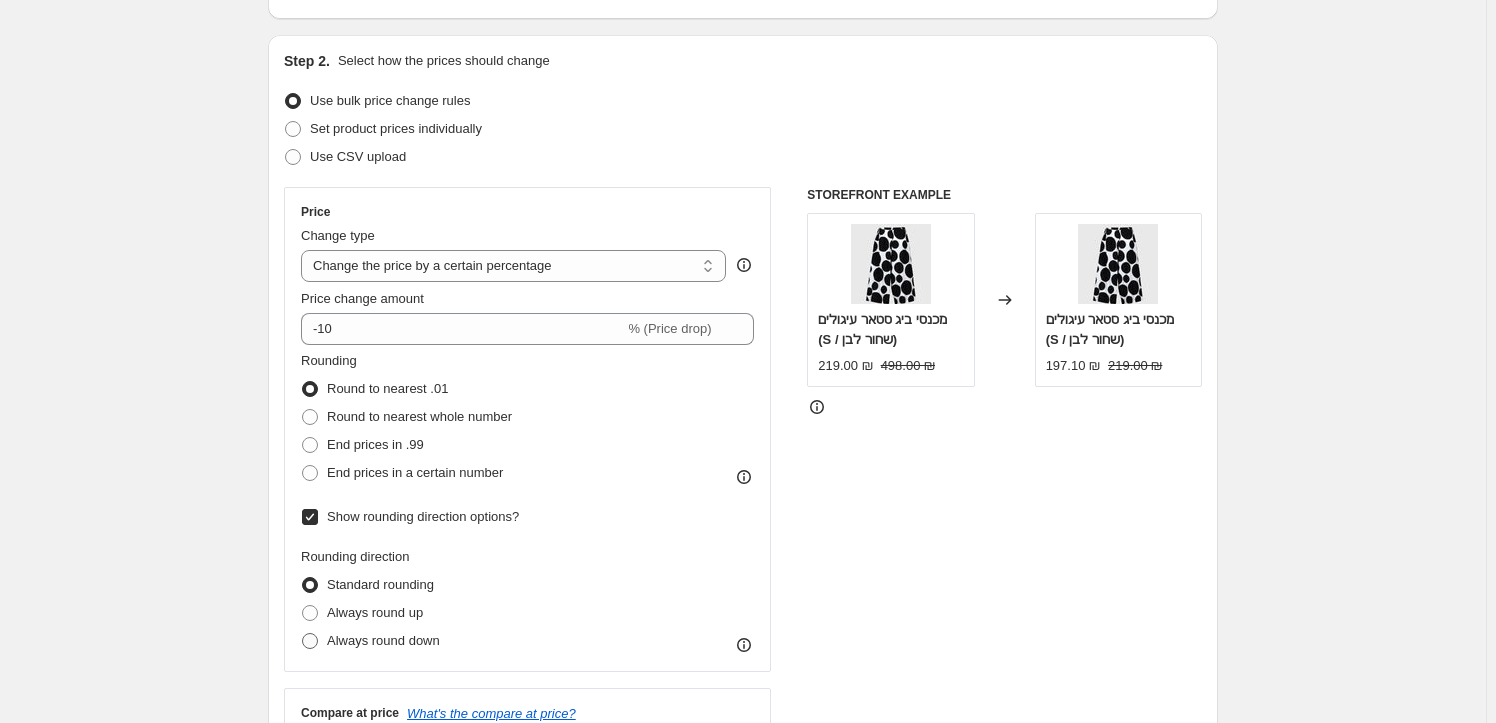 radio on "true" 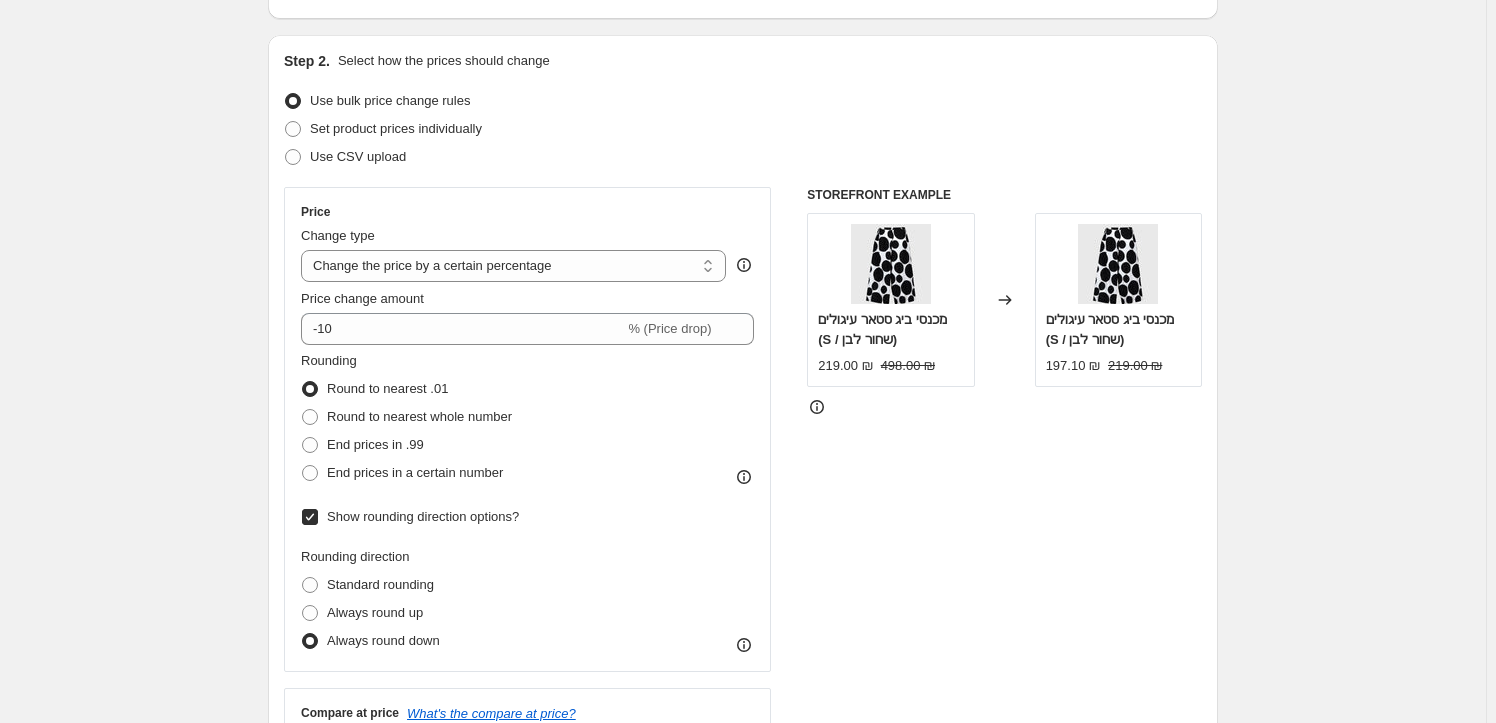 scroll, scrollTop: 0, scrollLeft: 0, axis: both 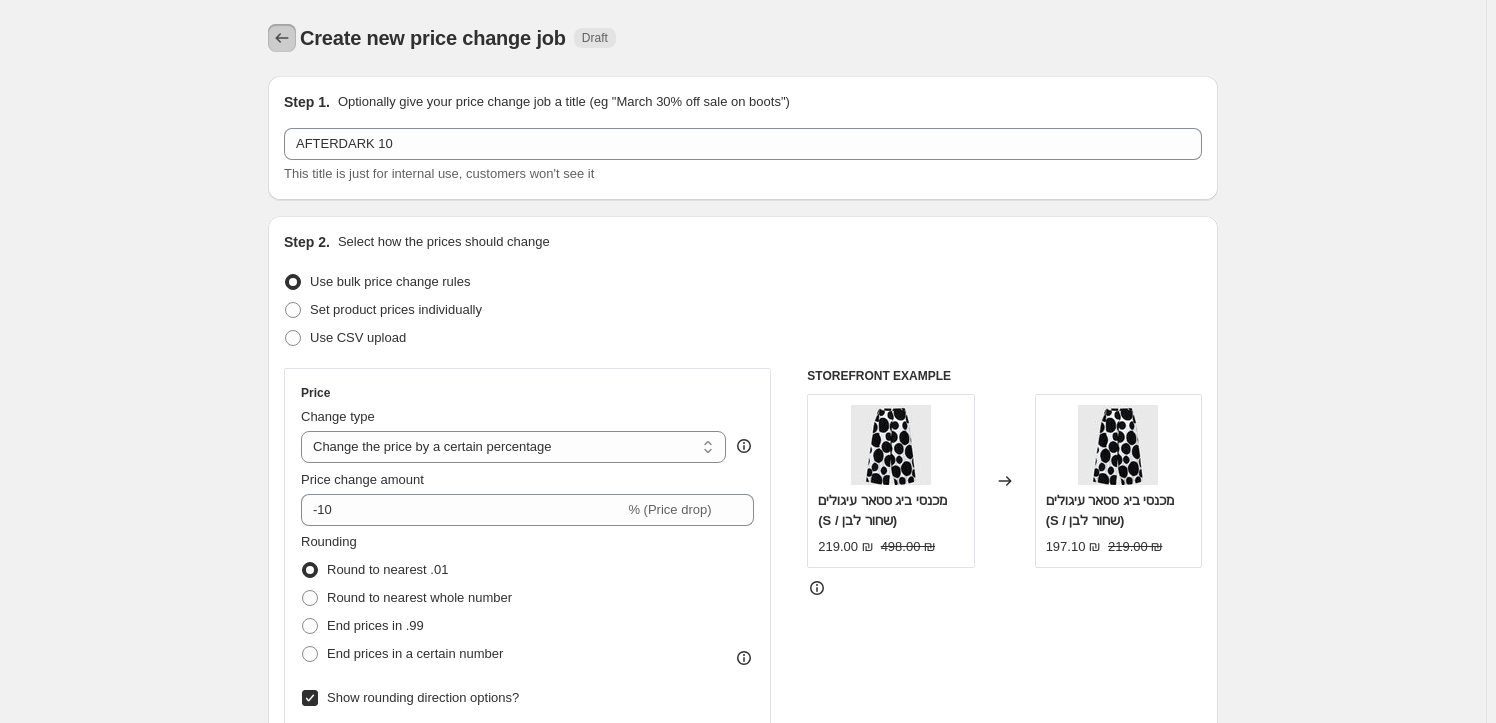 click 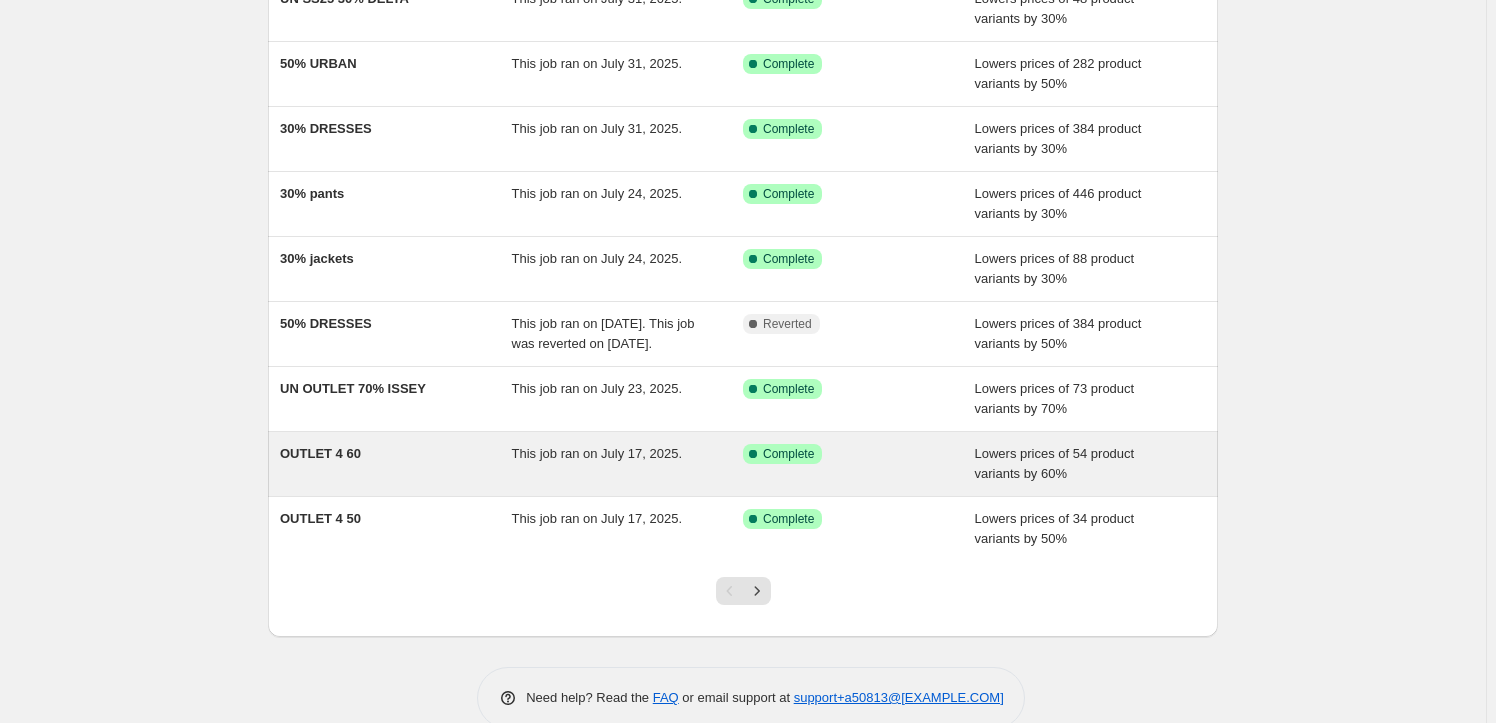 scroll, scrollTop: 305, scrollLeft: 0, axis: vertical 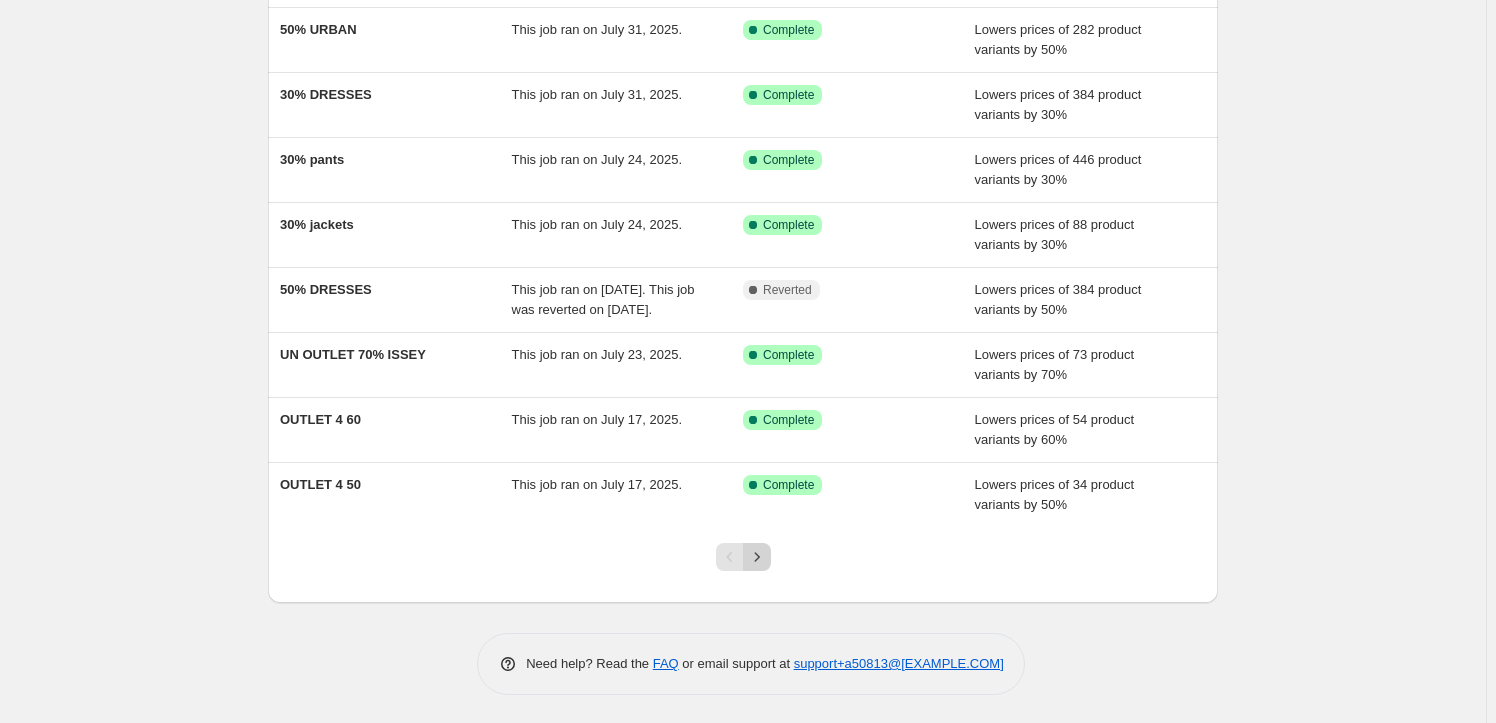 click 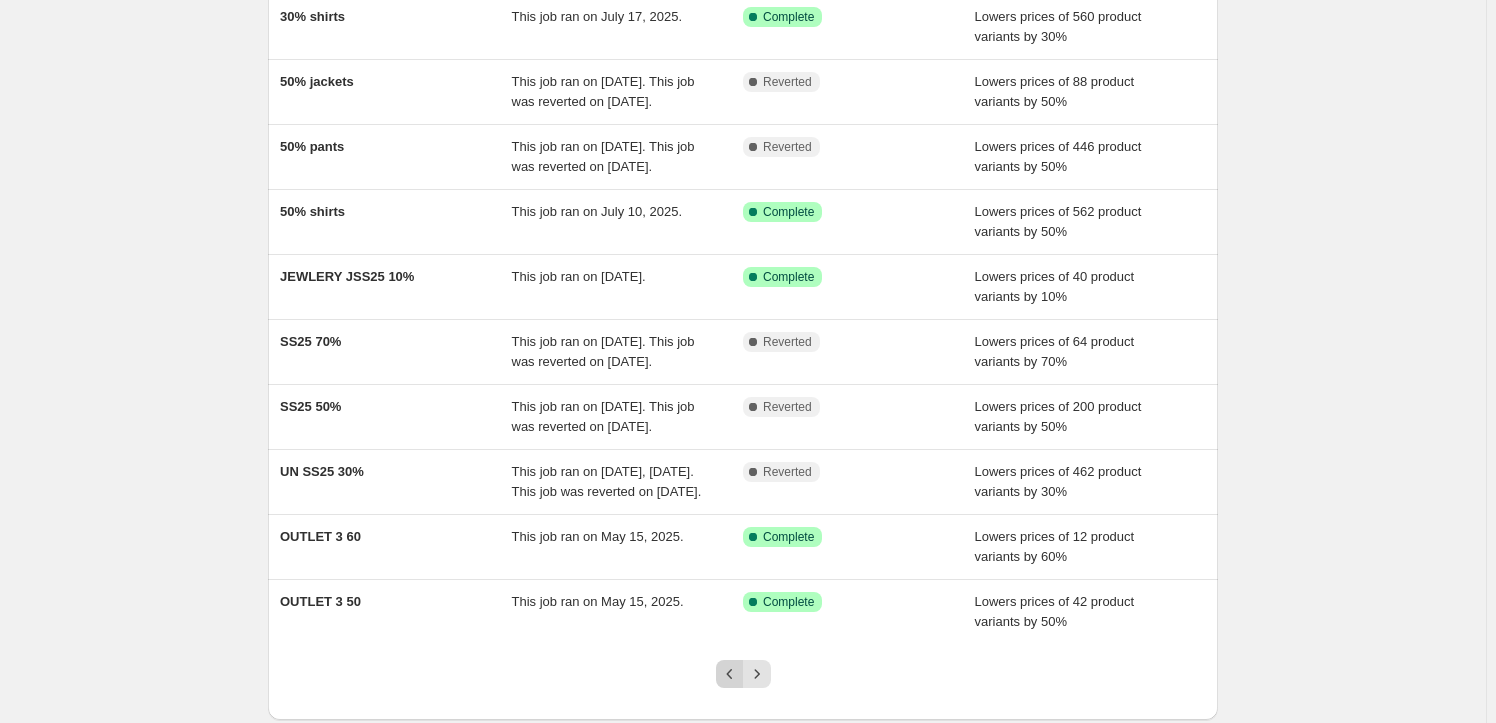 scroll, scrollTop: 305, scrollLeft: 0, axis: vertical 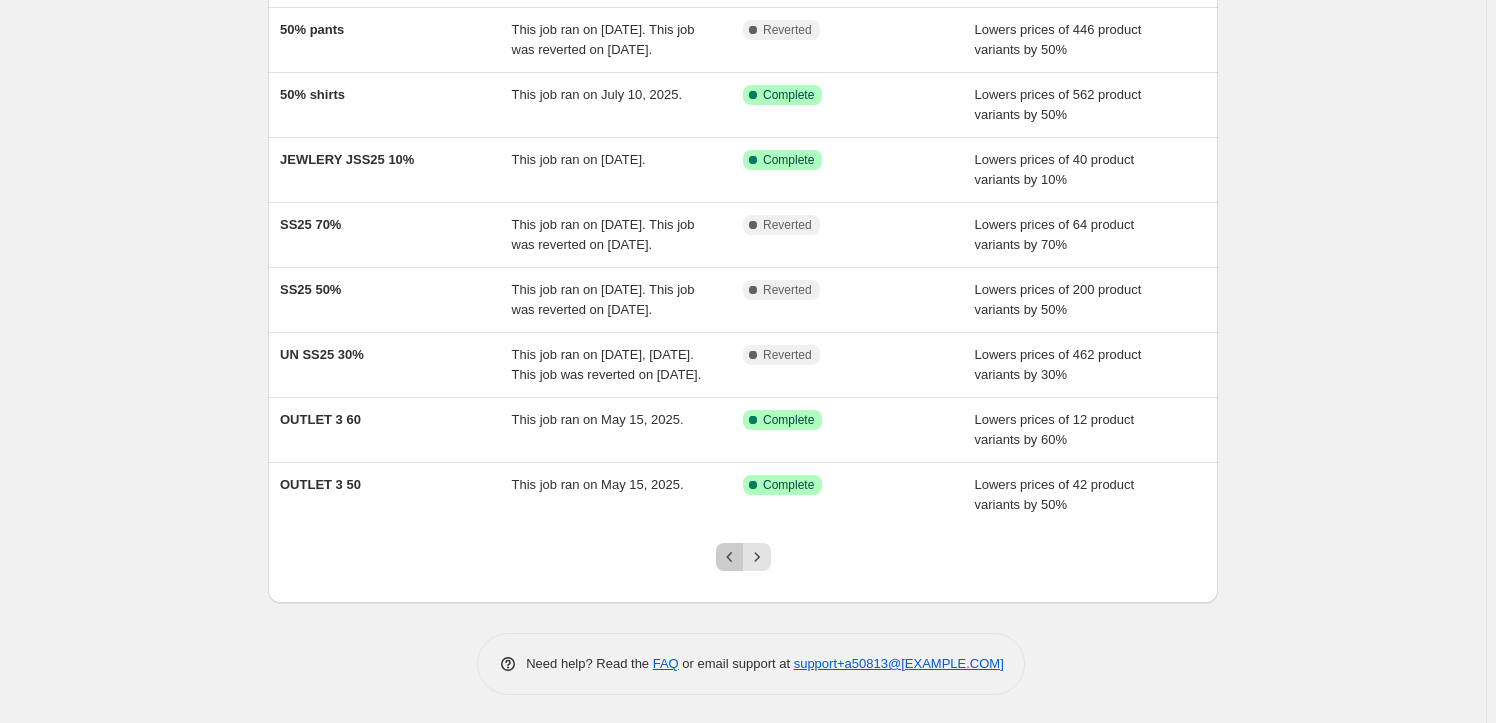 click 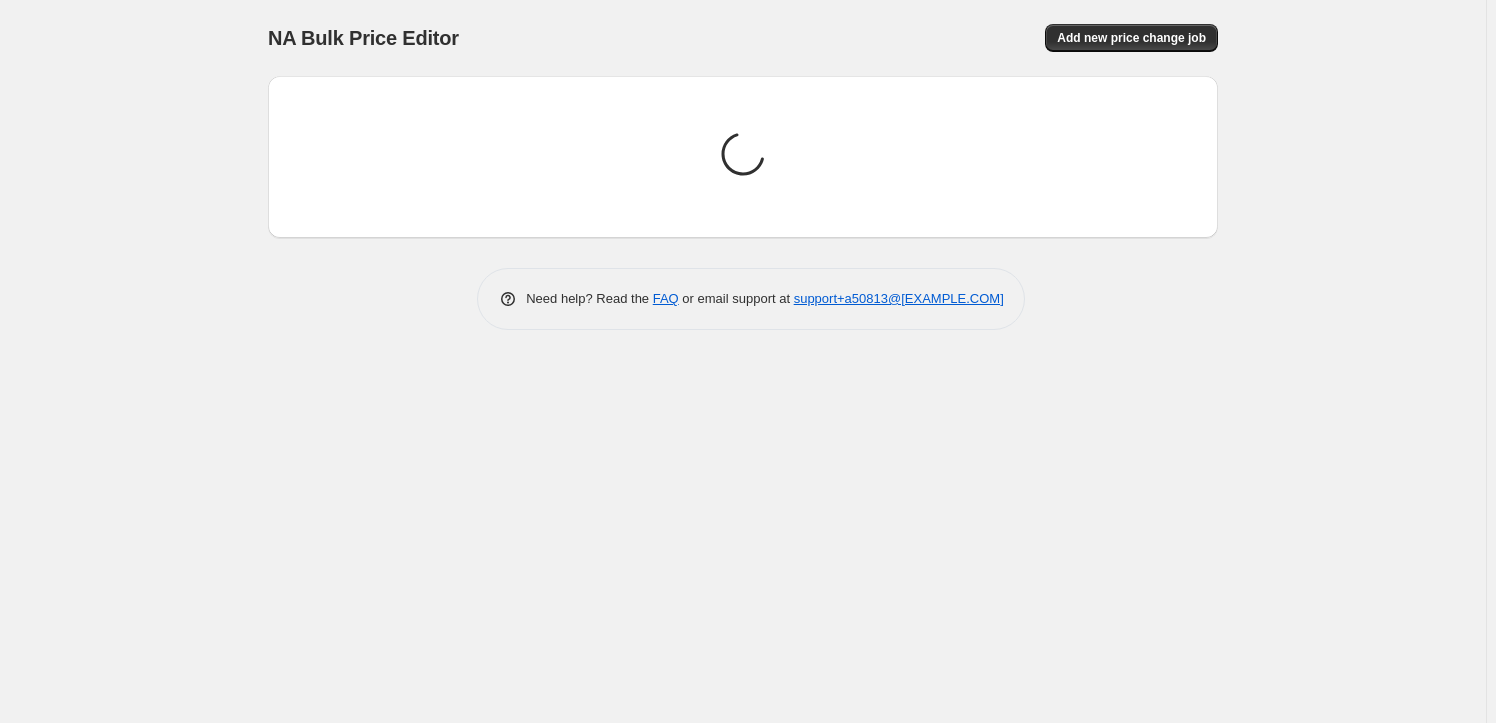 scroll, scrollTop: 0, scrollLeft: 0, axis: both 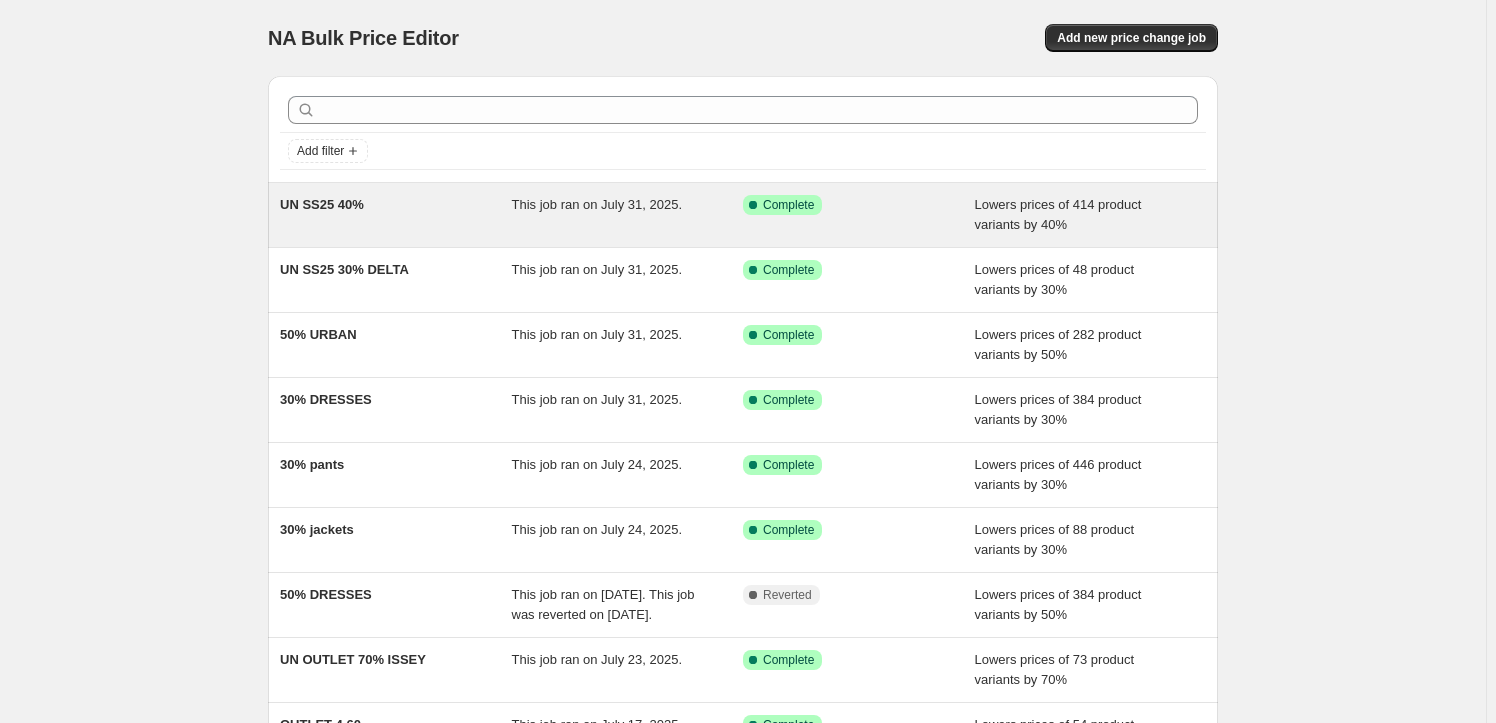 click on "UN SS25 40%" at bounding box center (322, 204) 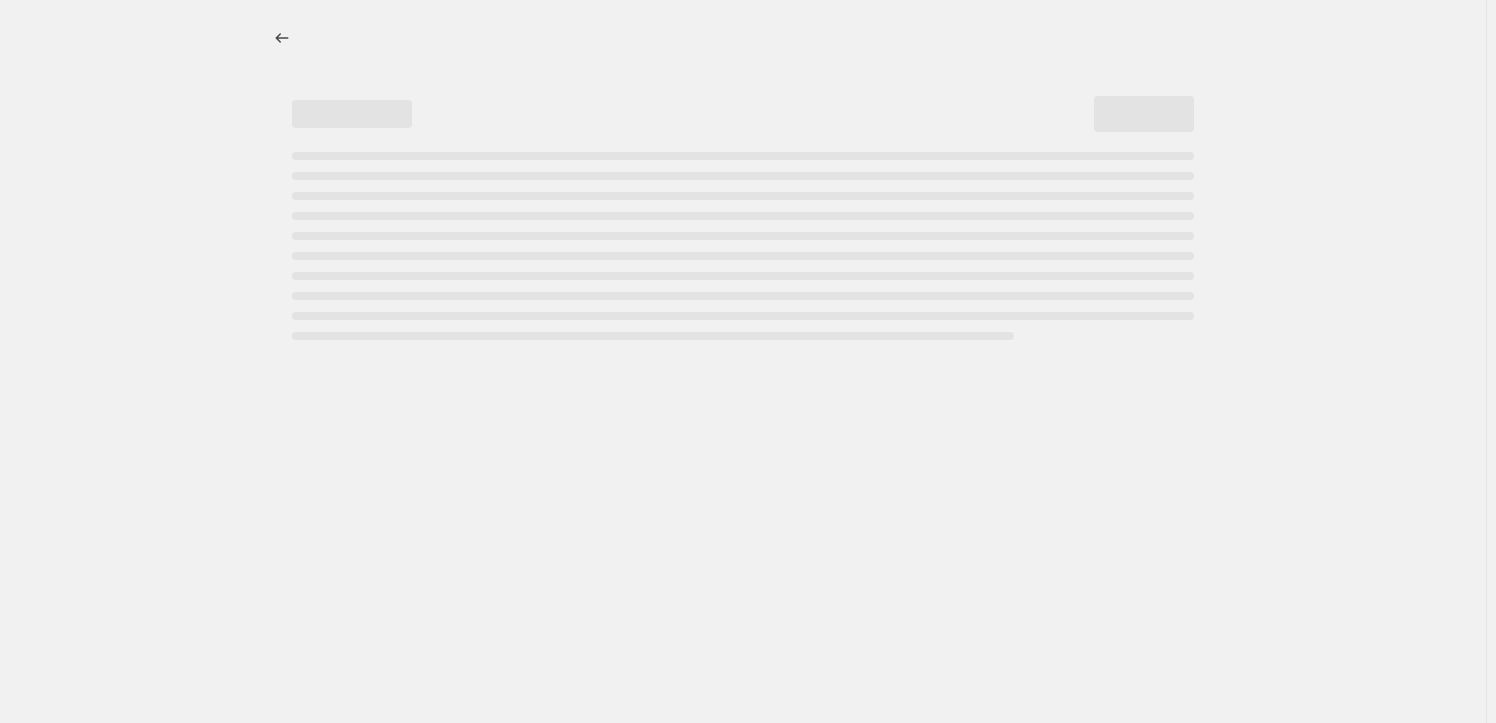 select on "percentage" 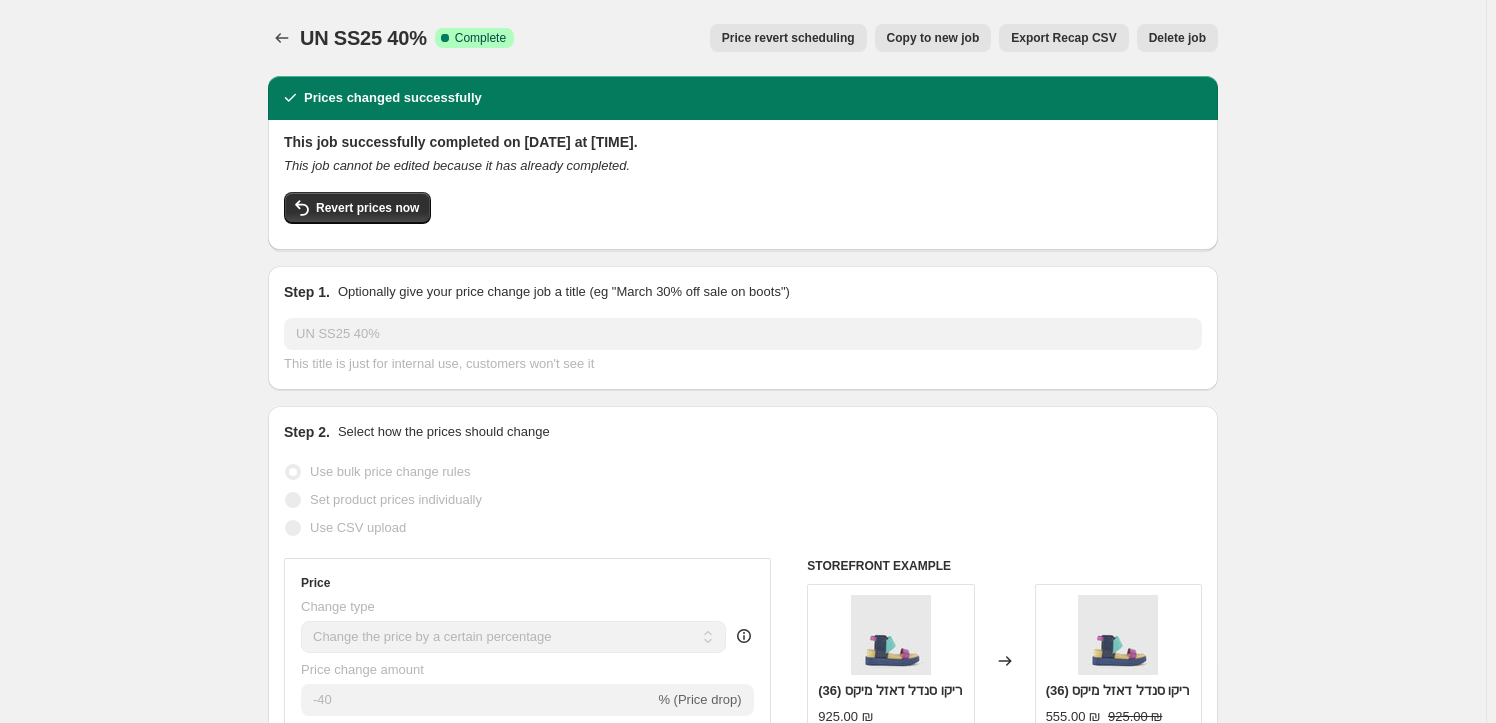 click on "Copy to new job" at bounding box center (933, 38) 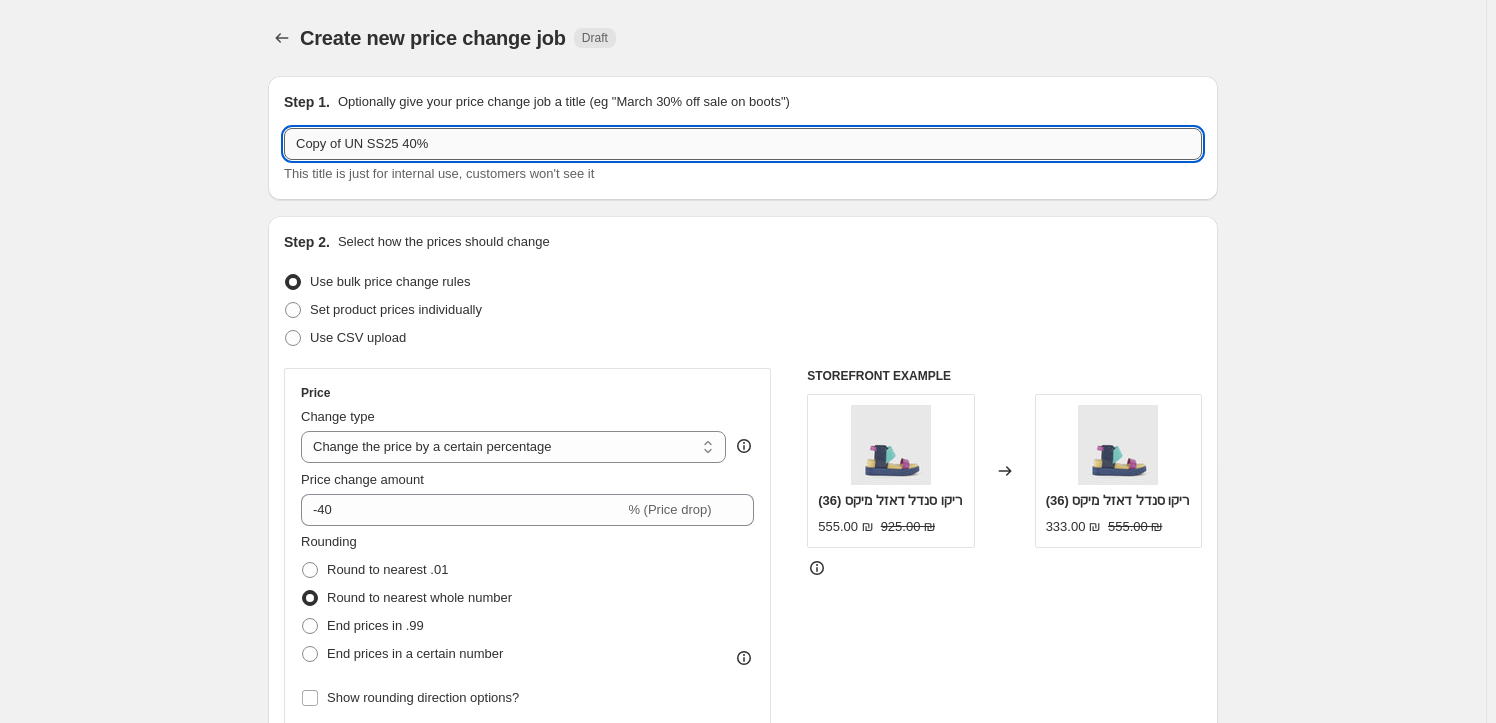 click on "Copy of UN SS25 40%" at bounding box center (743, 144) 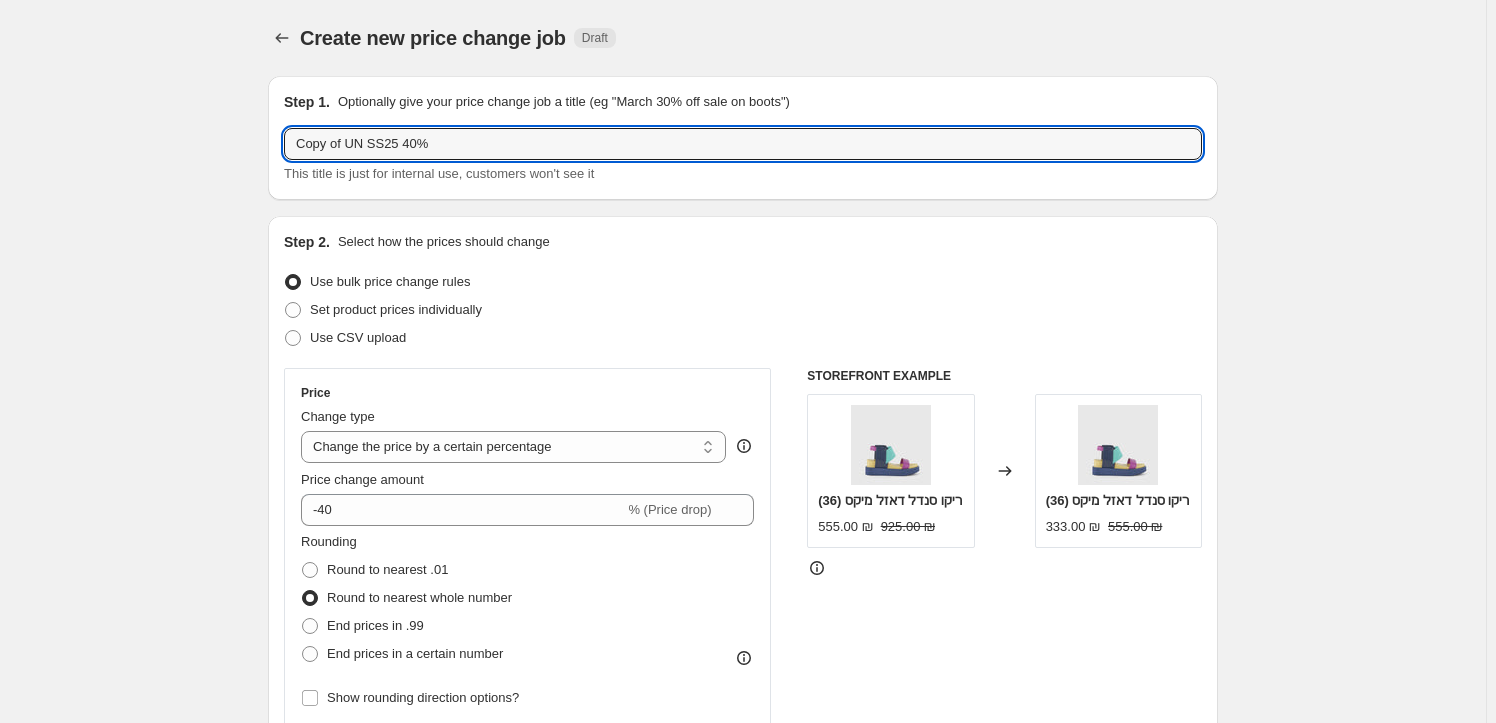 drag, startPoint x: 497, startPoint y: 145, endPoint x: 239, endPoint y: 132, distance: 258.3273 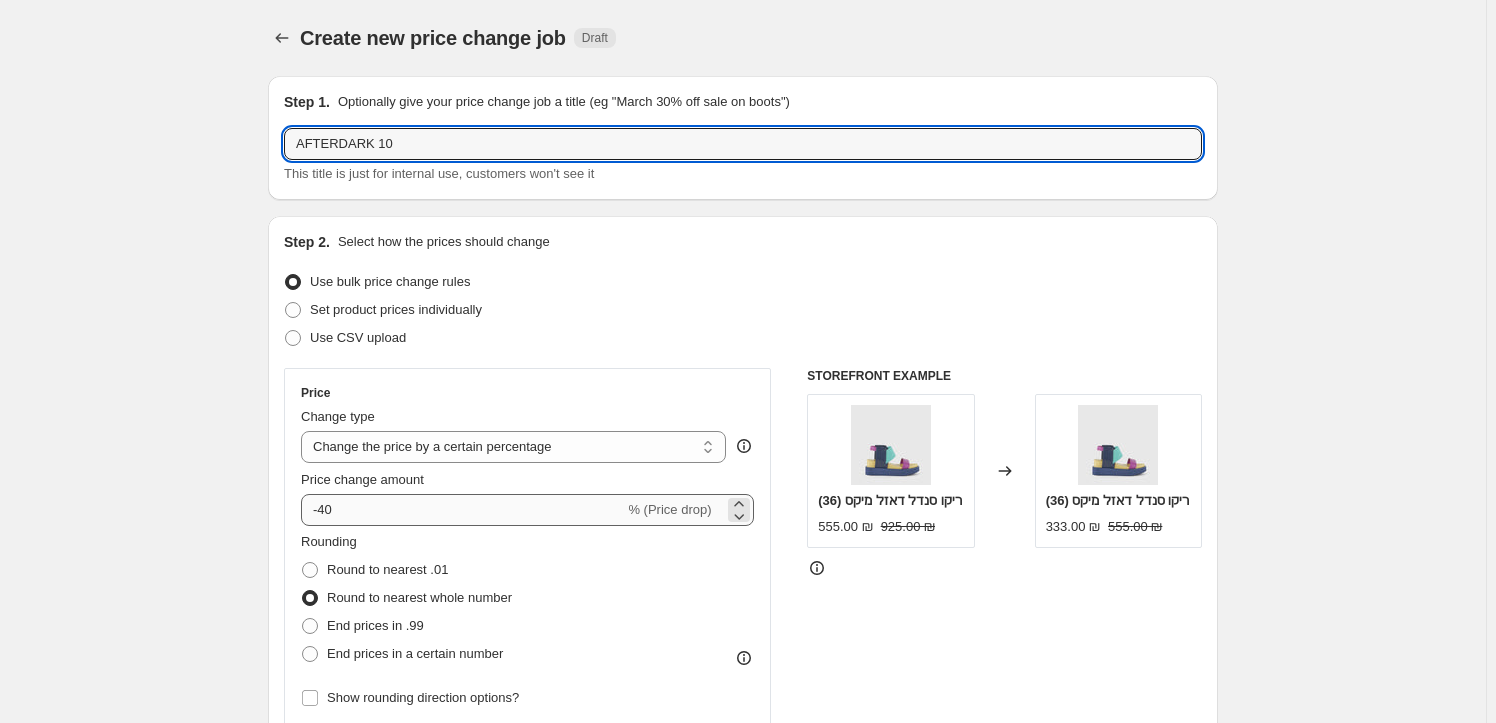 type on "AFTERDARK 10" 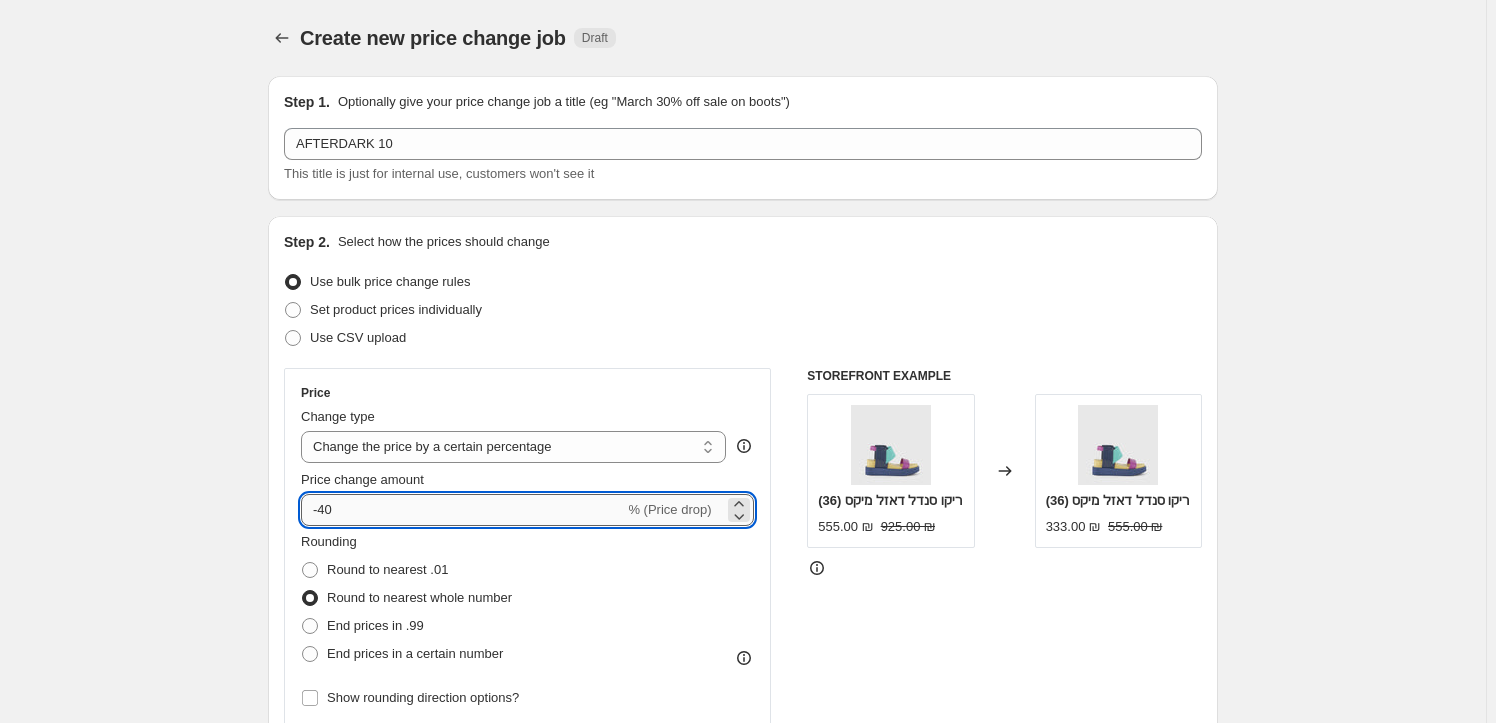 click on "-40" at bounding box center [462, 510] 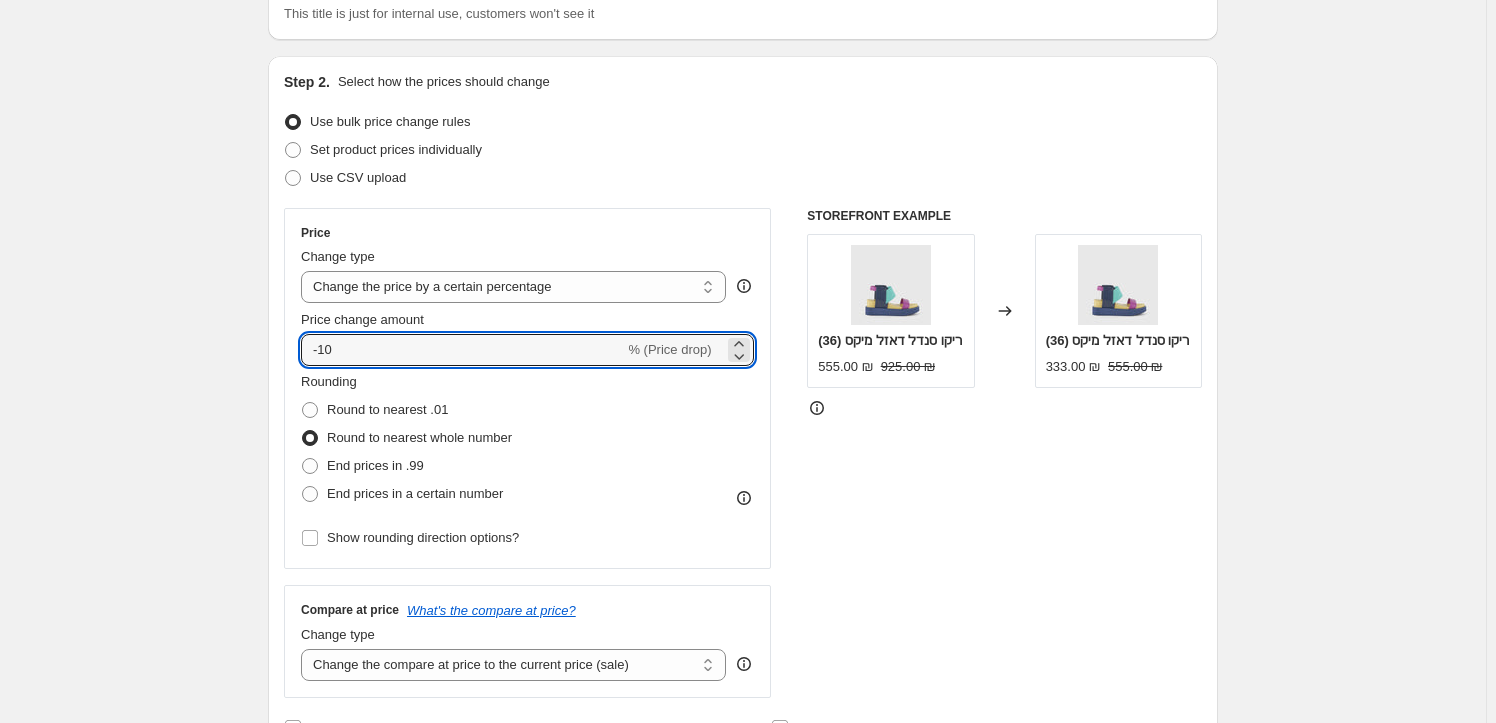scroll, scrollTop: 181, scrollLeft: 0, axis: vertical 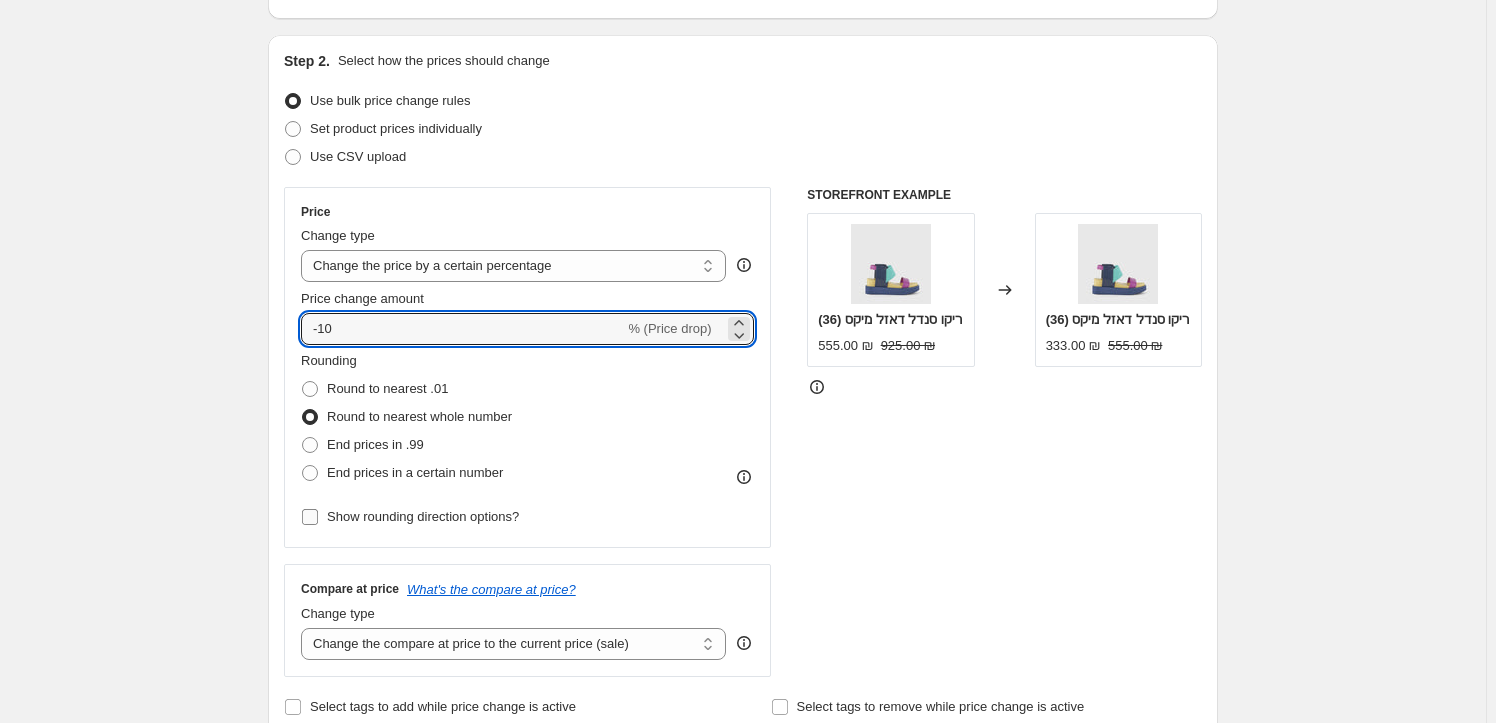 type on "-10" 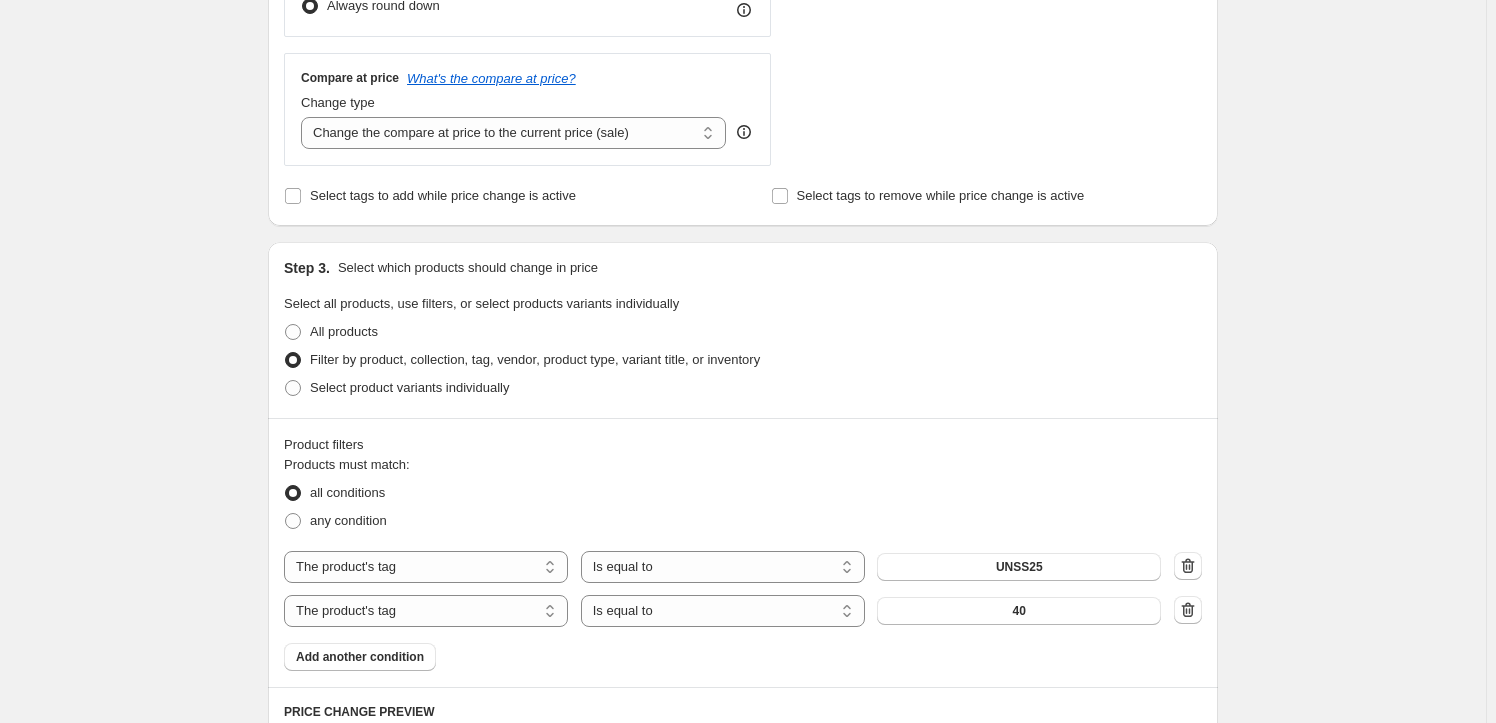 scroll, scrollTop: 818, scrollLeft: 0, axis: vertical 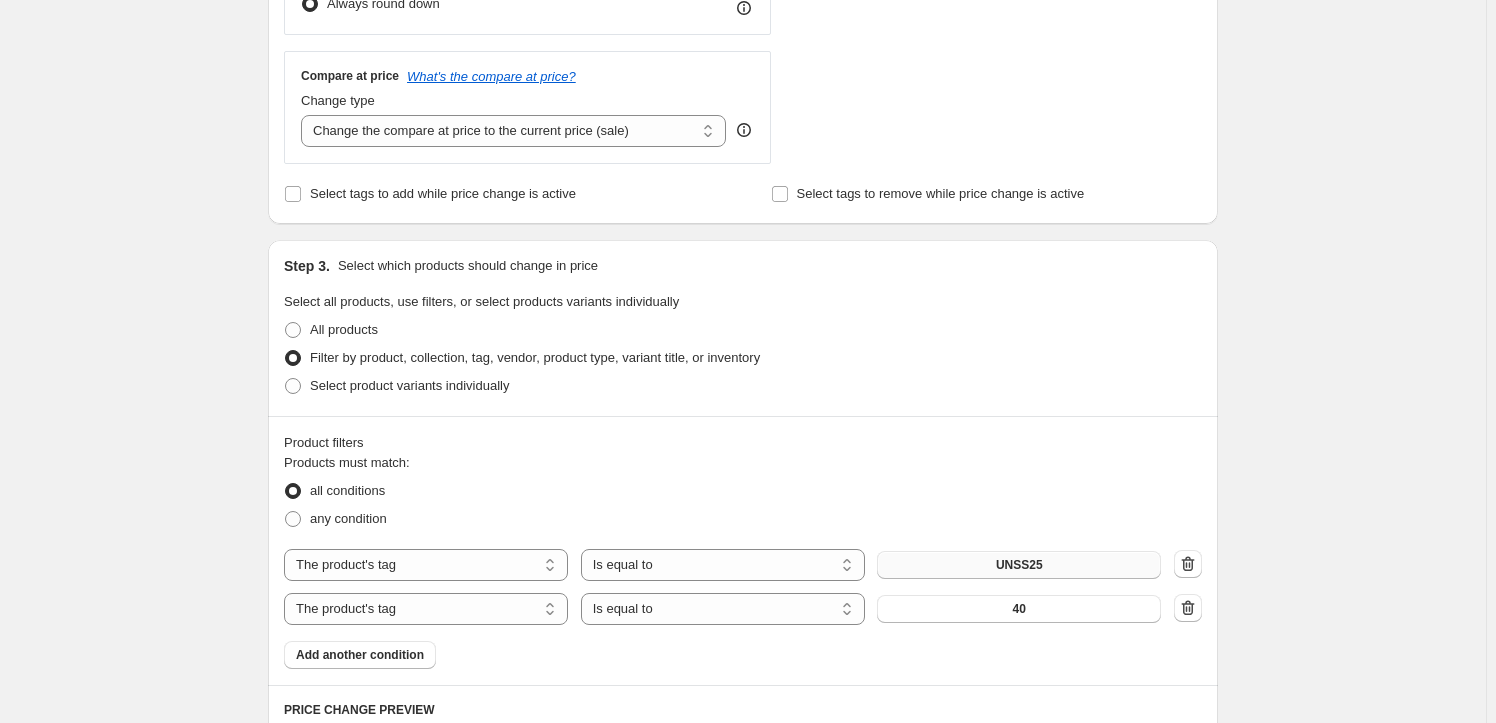 click on "UNSS25" at bounding box center [1019, 565] 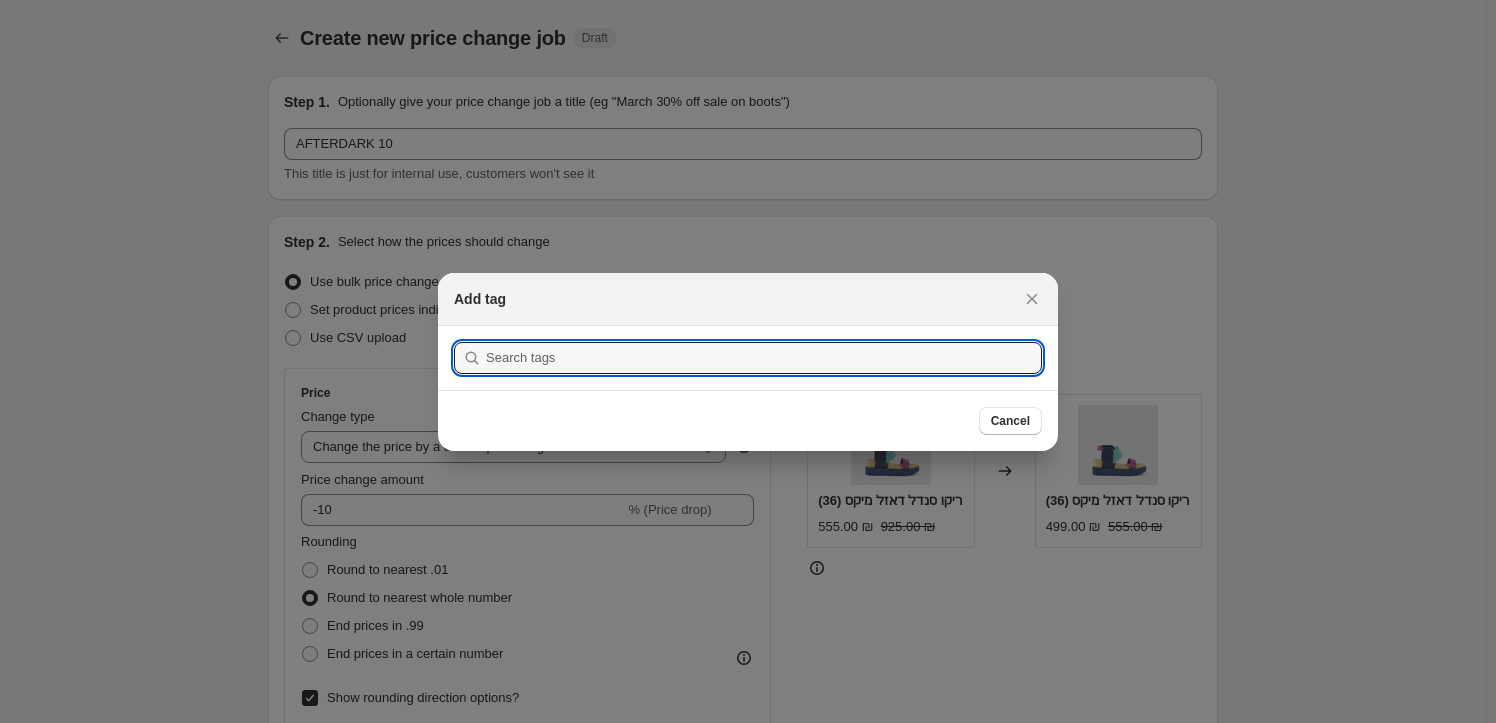 scroll, scrollTop: 818, scrollLeft: 0, axis: vertical 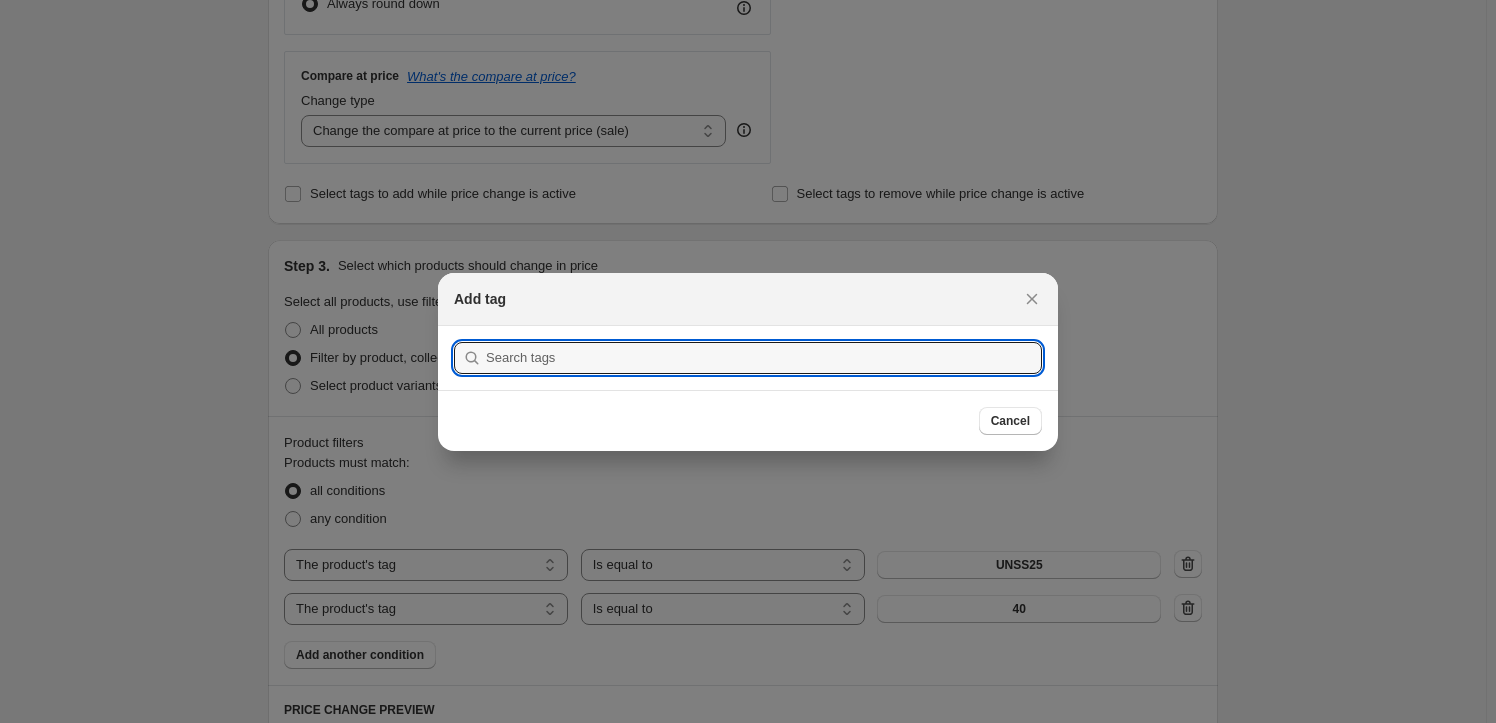 click at bounding box center (748, 361) 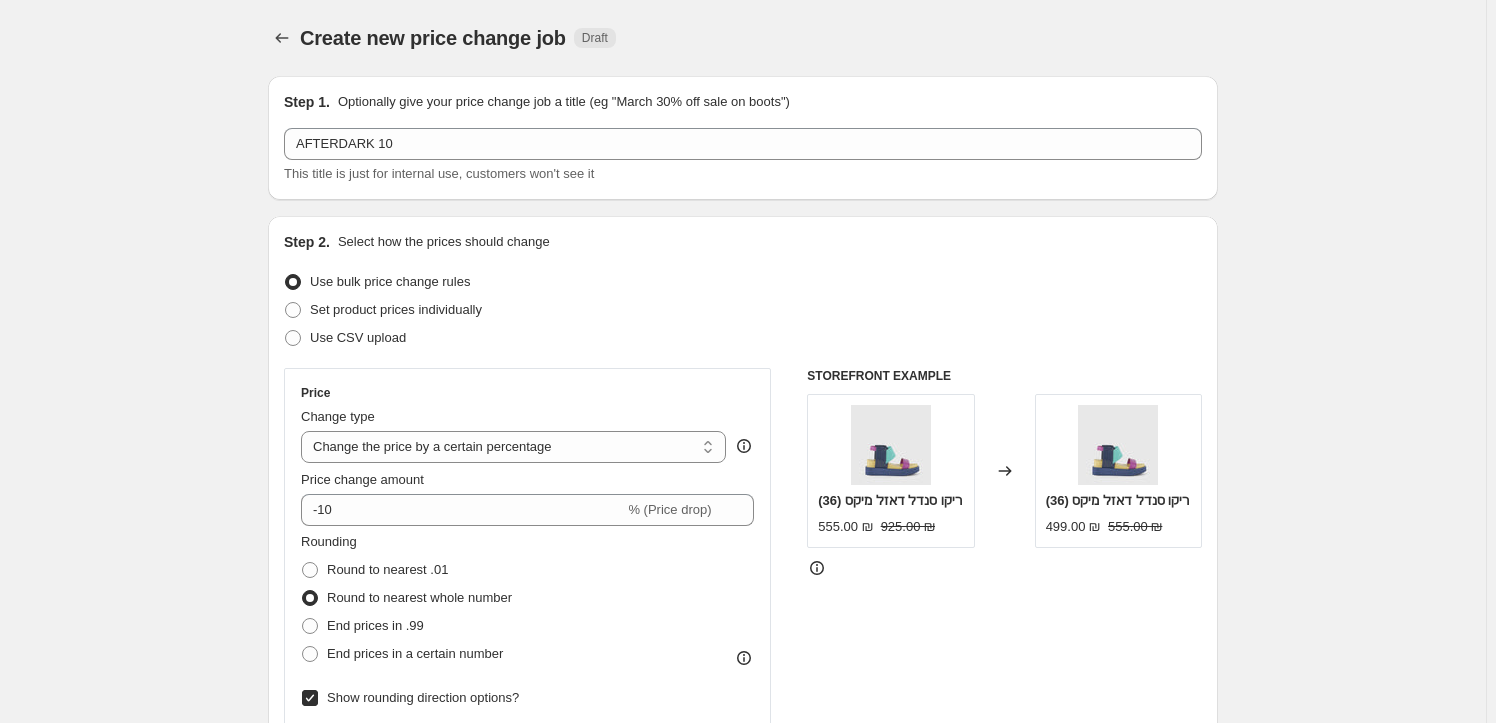 scroll, scrollTop: 818, scrollLeft: 0, axis: vertical 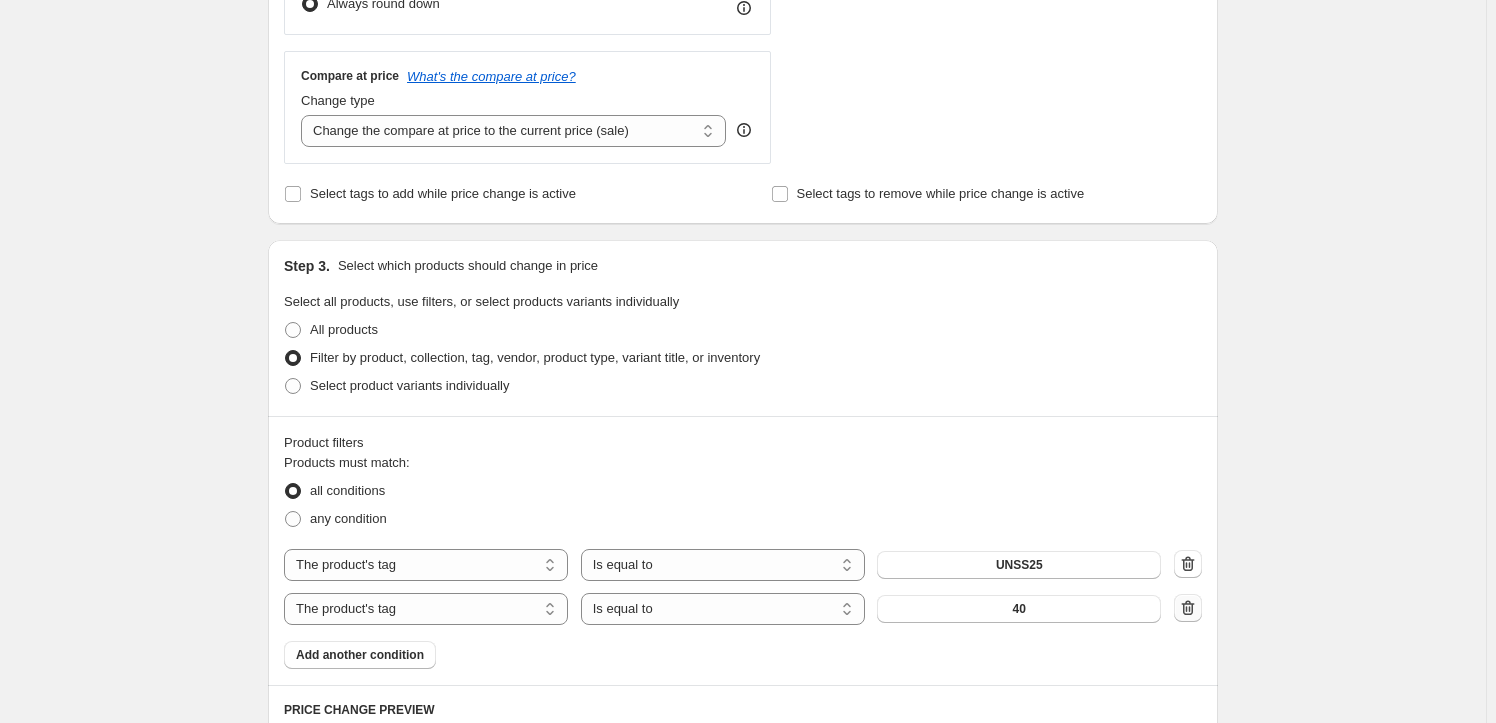 click 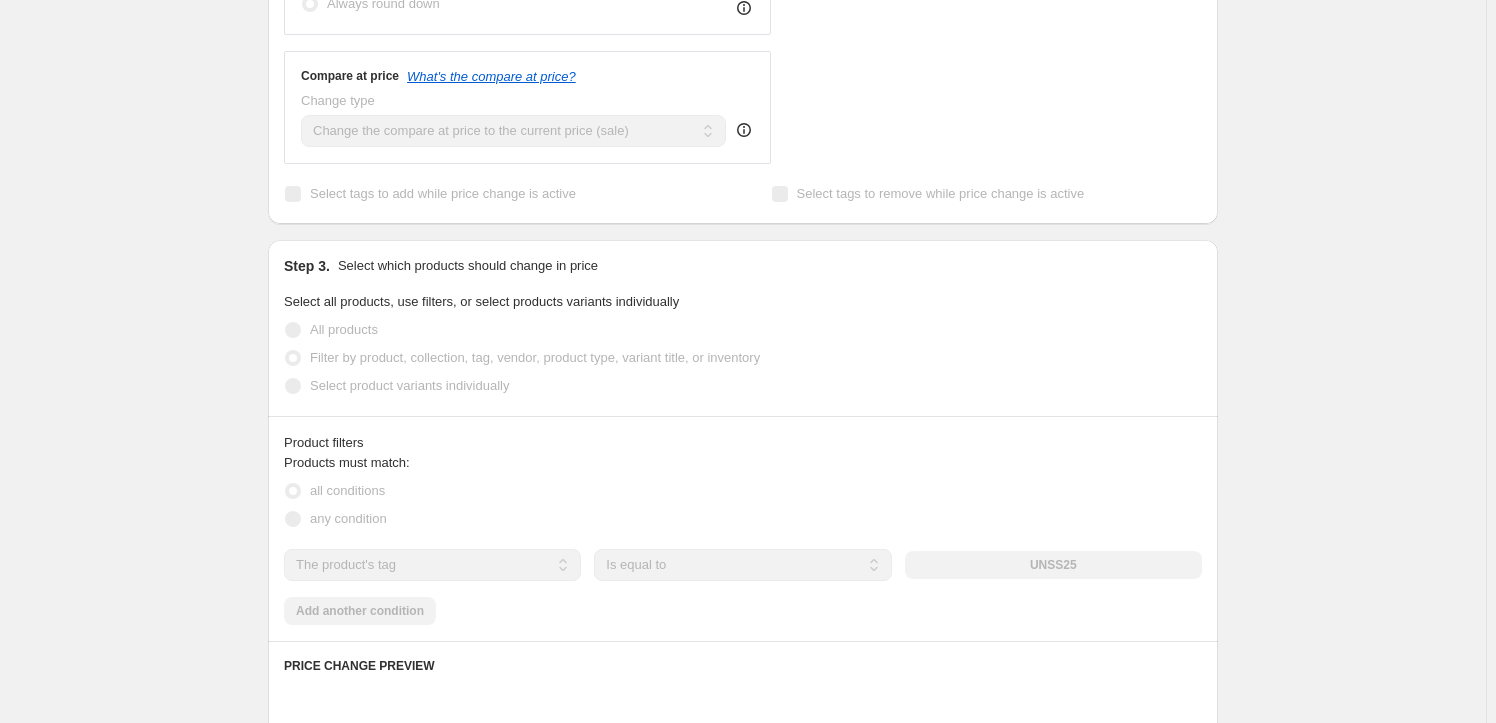 click on "UNSS25" at bounding box center [1053, 565] 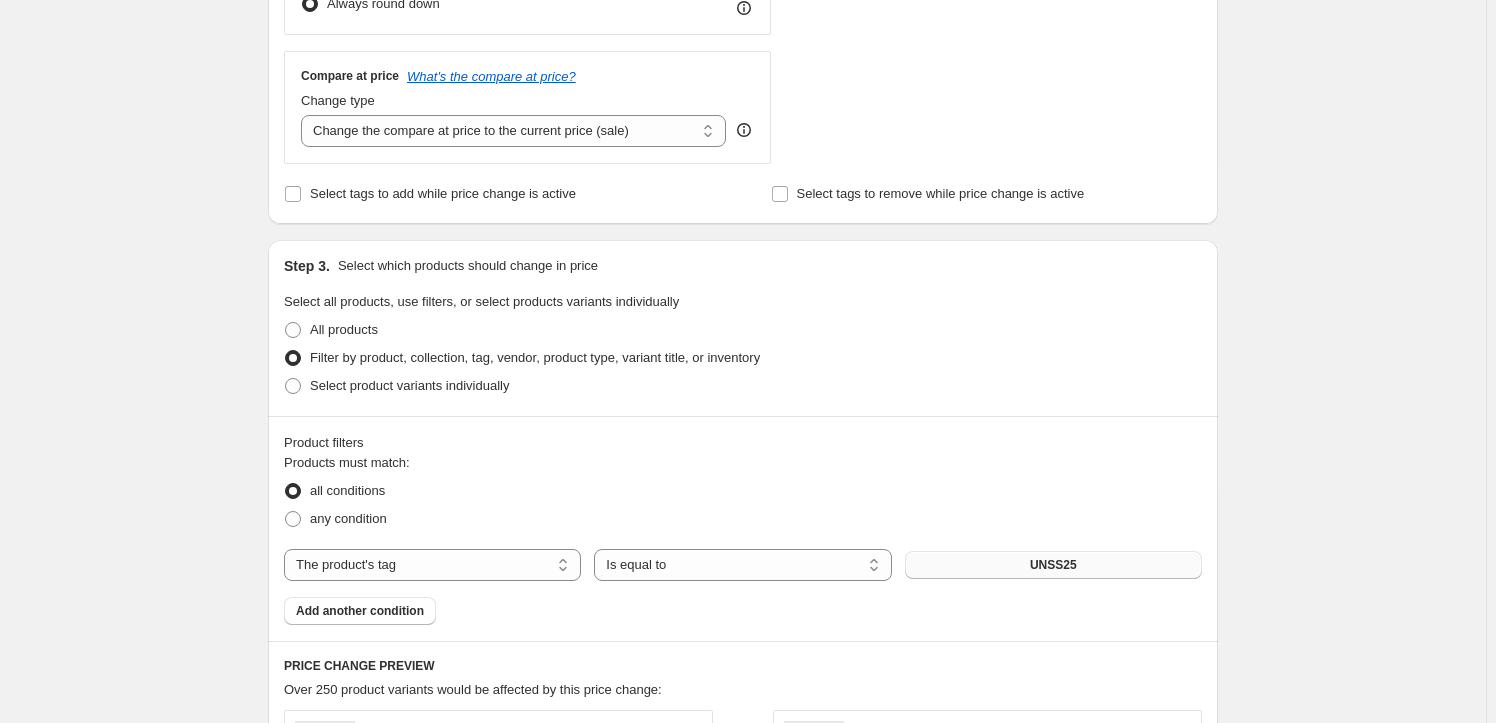 click on "UNSS25" at bounding box center [1053, 565] 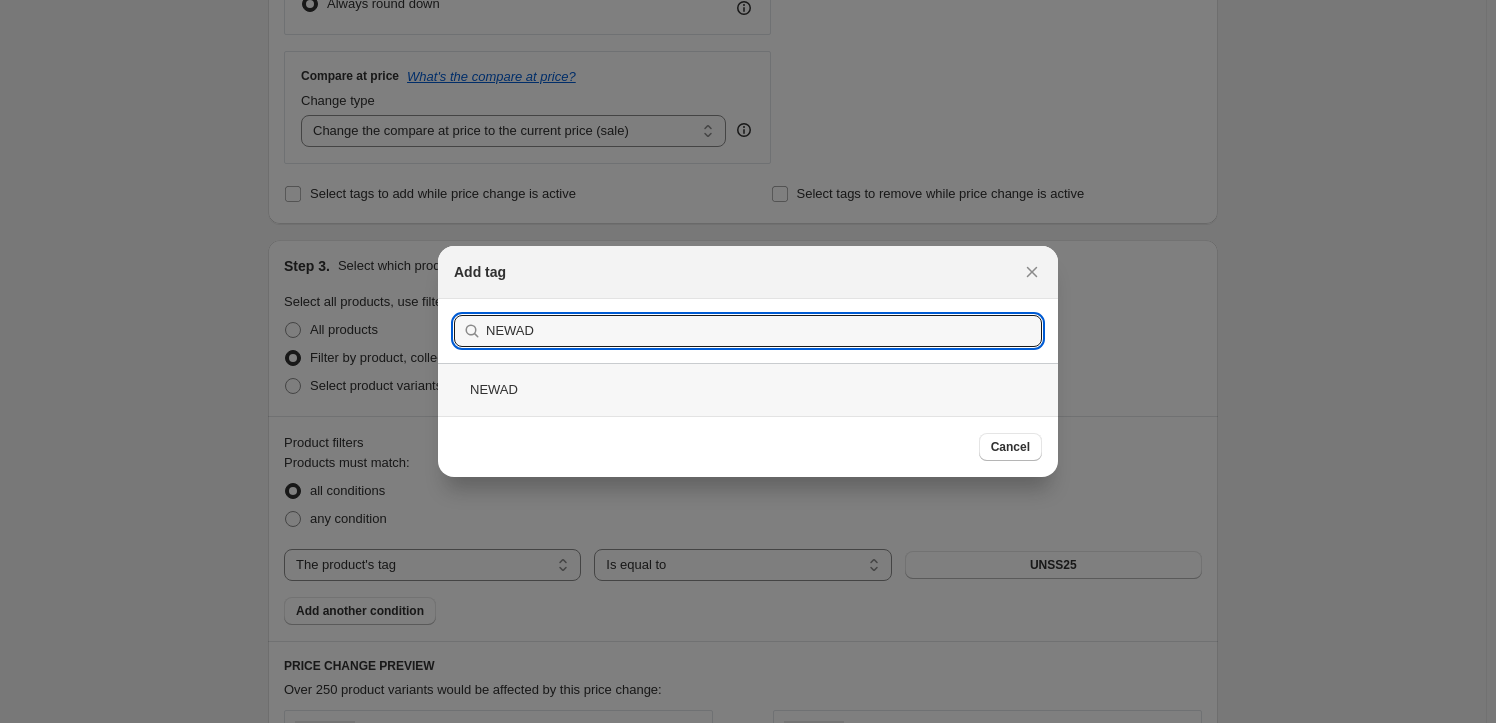 type on "NEWAD" 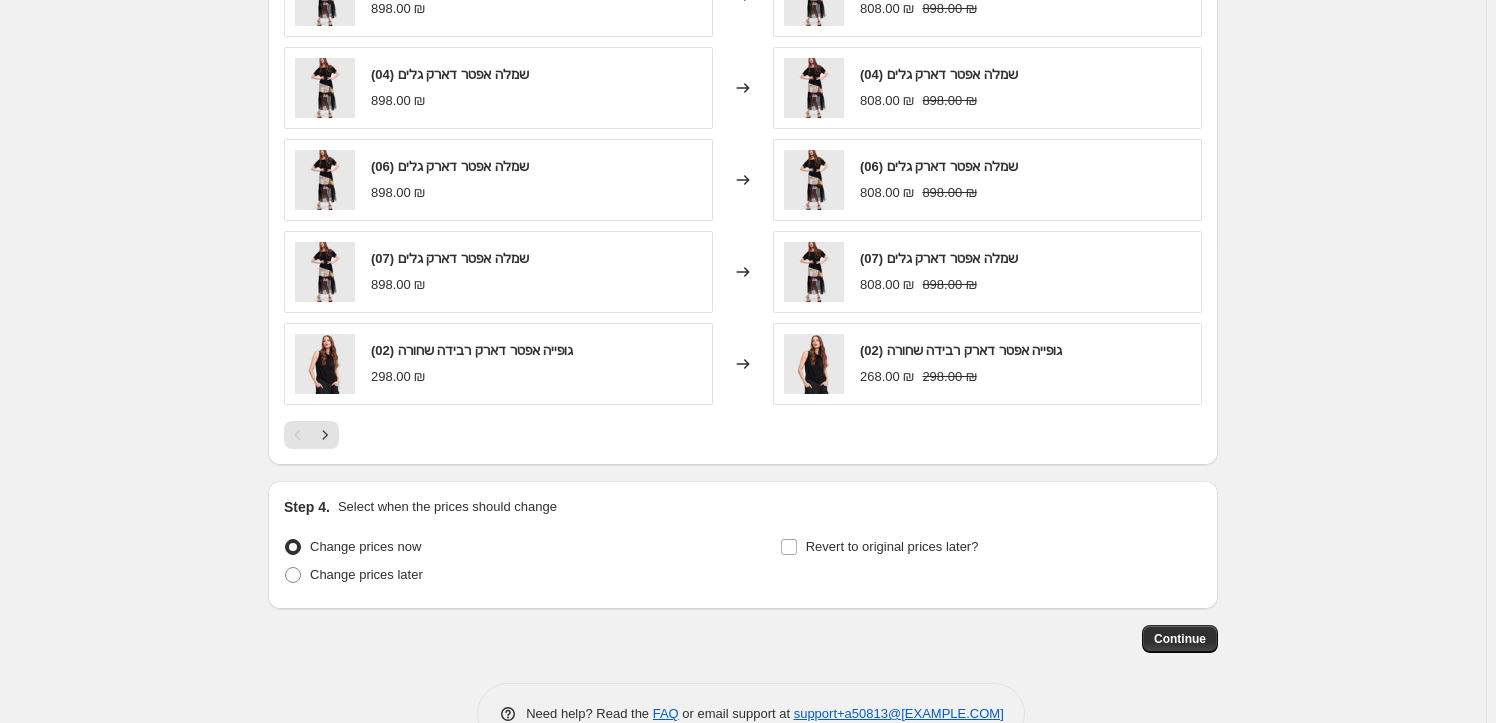 scroll, scrollTop: 1624, scrollLeft: 0, axis: vertical 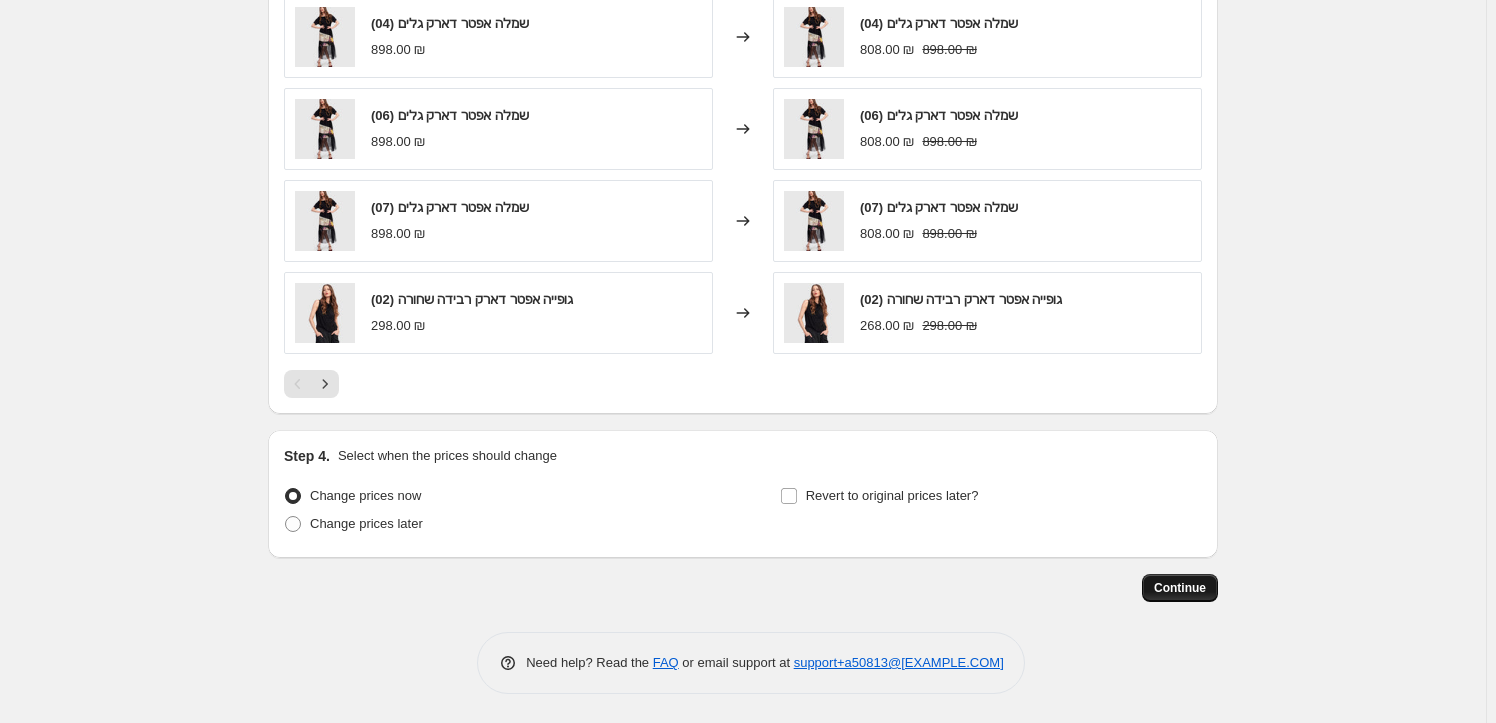click on "Continue" at bounding box center (1180, 588) 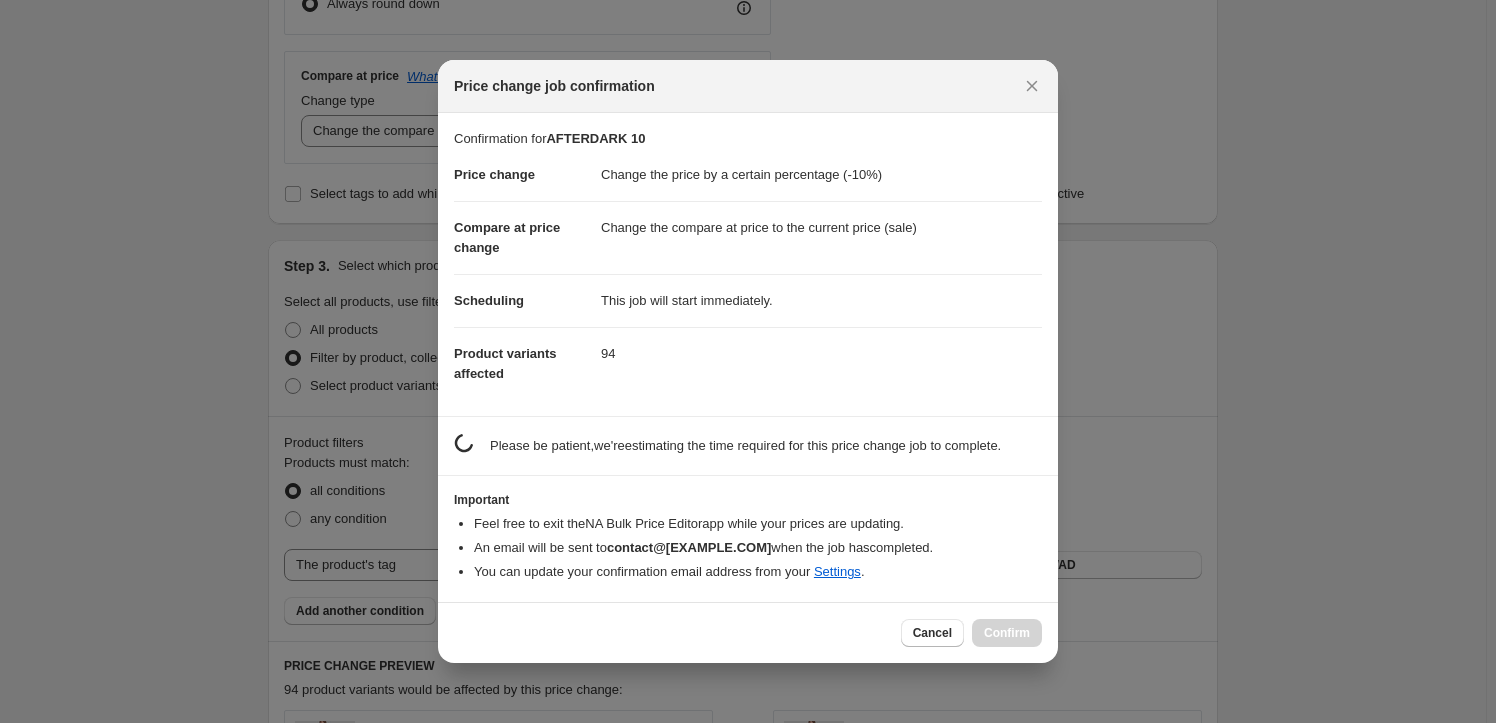 scroll, scrollTop: 0, scrollLeft: 0, axis: both 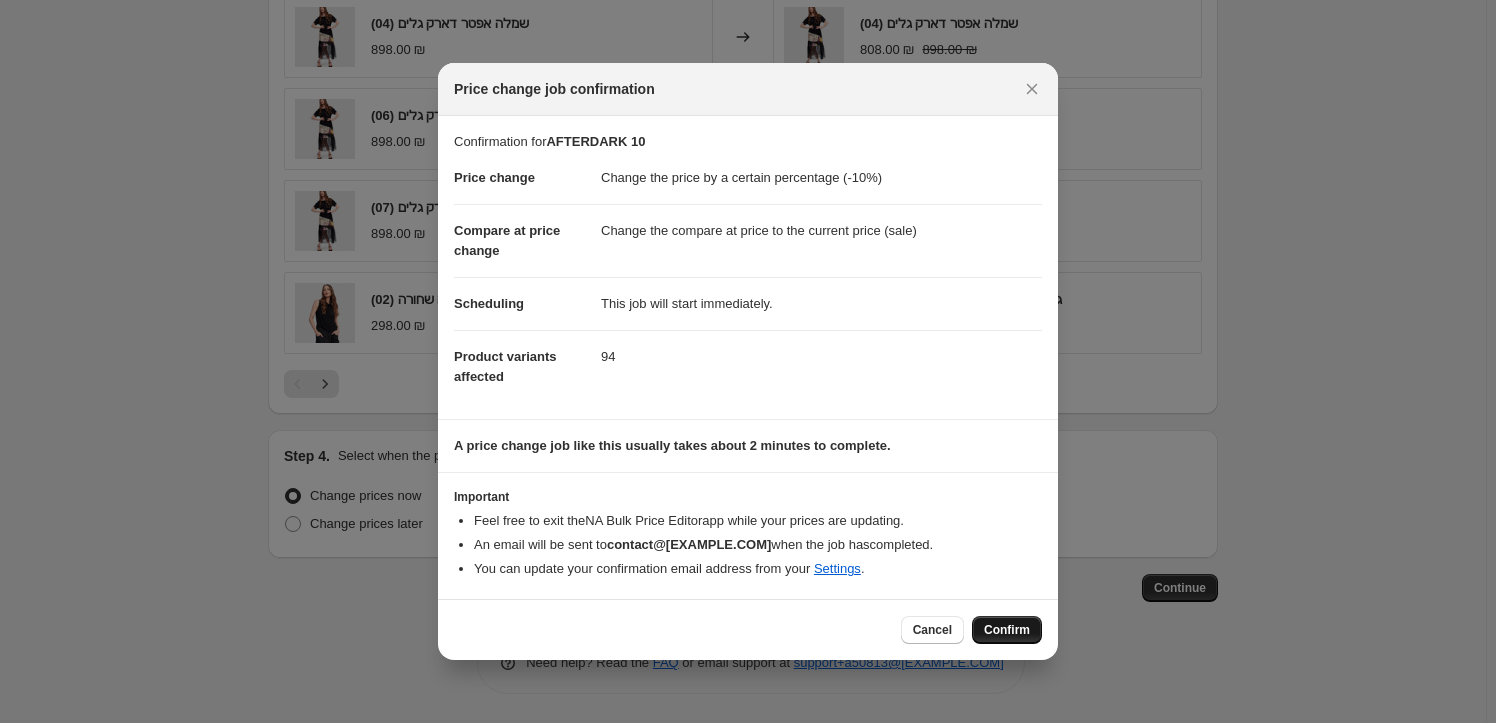 click on "Confirm" at bounding box center [1007, 630] 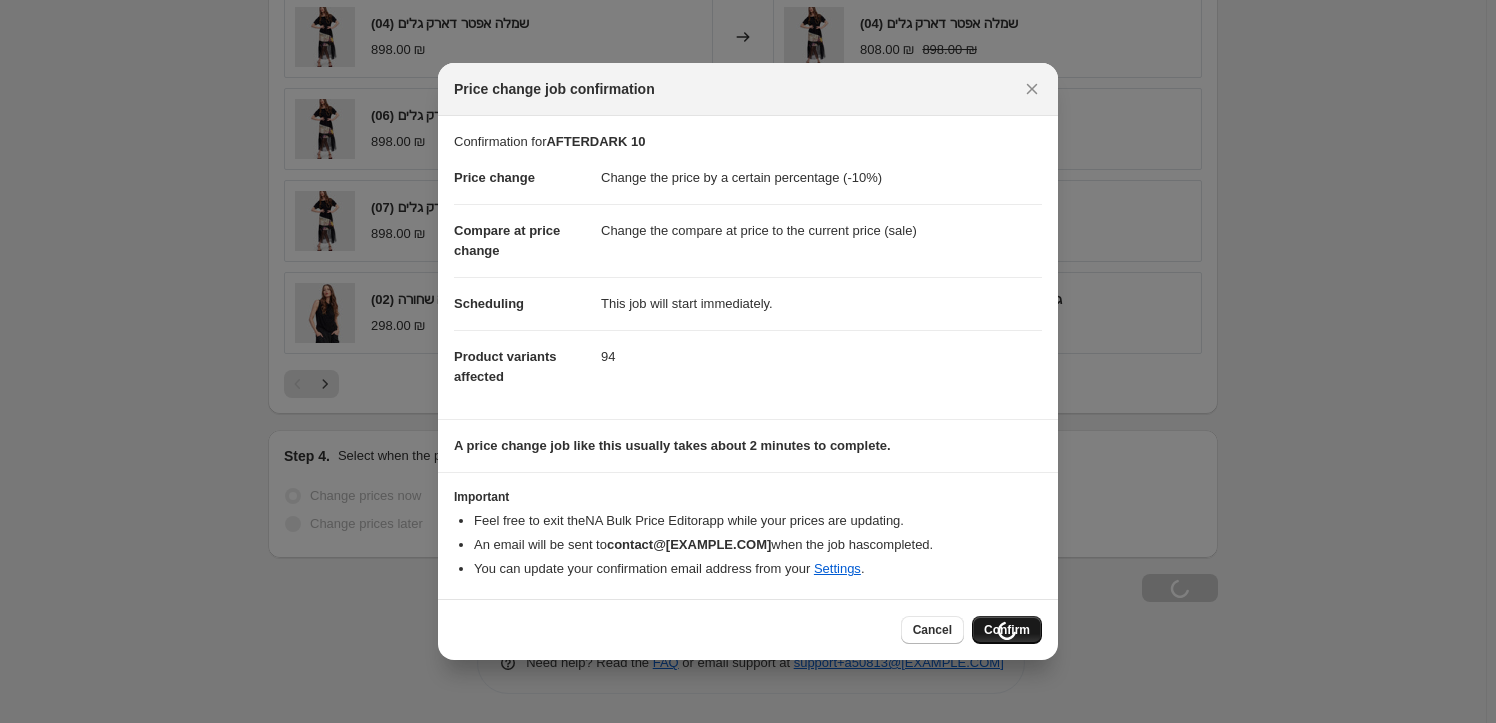 scroll, scrollTop: 1691, scrollLeft: 0, axis: vertical 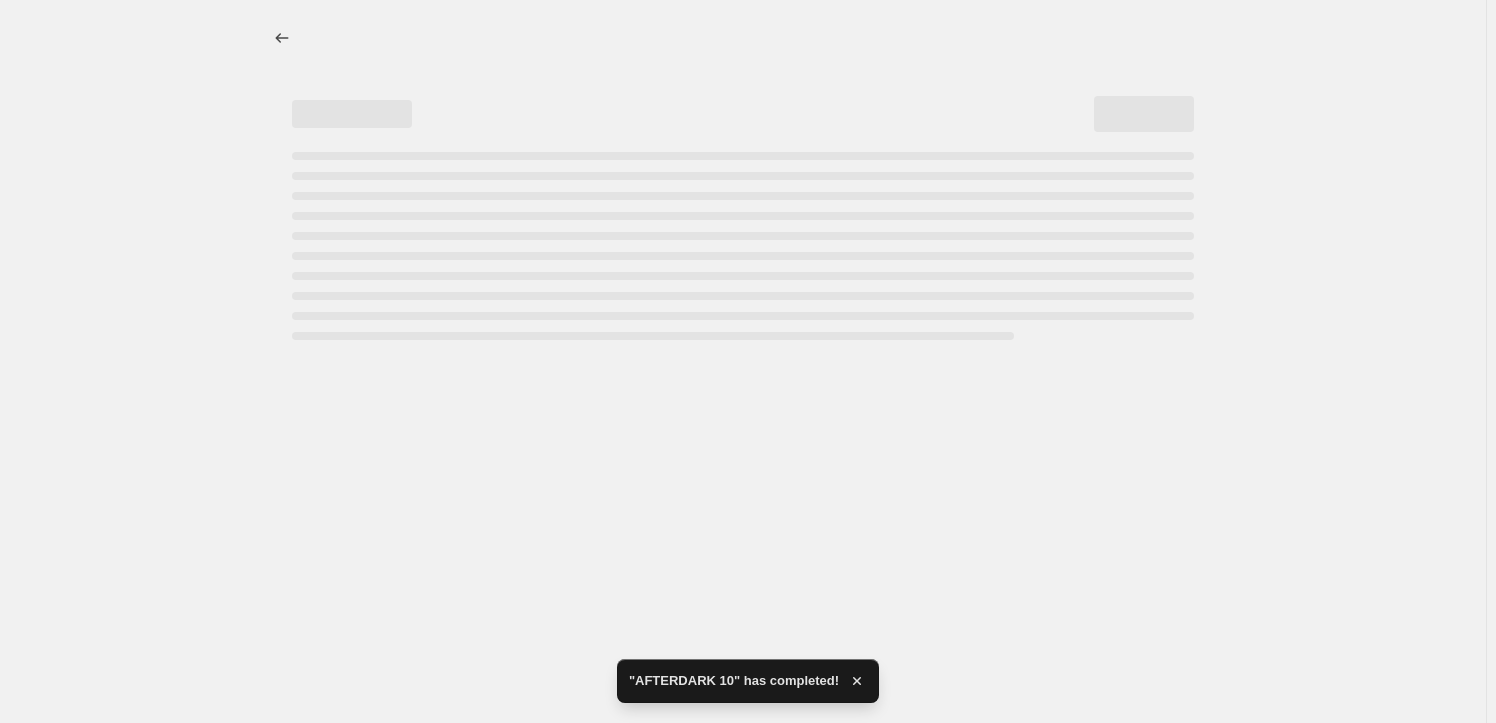 select on "percentage" 